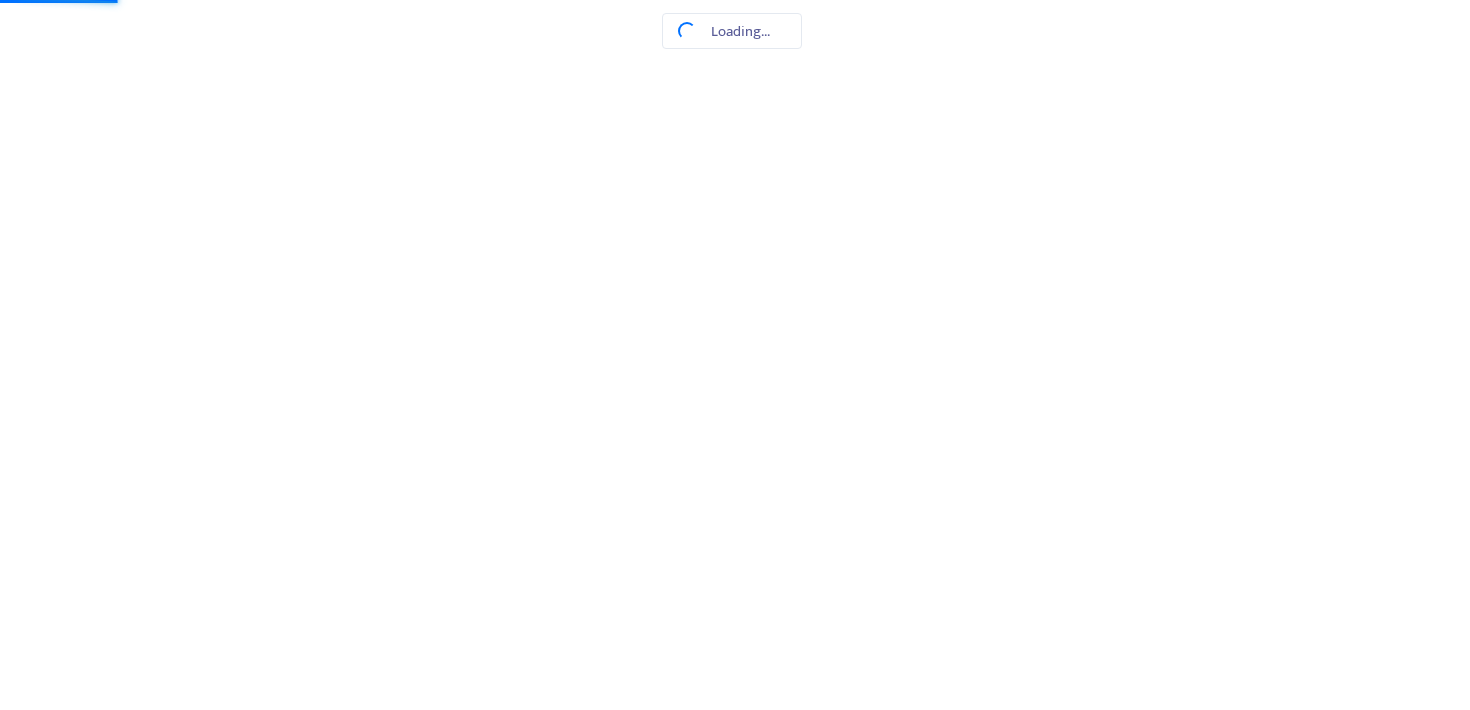 scroll, scrollTop: 0, scrollLeft: 0, axis: both 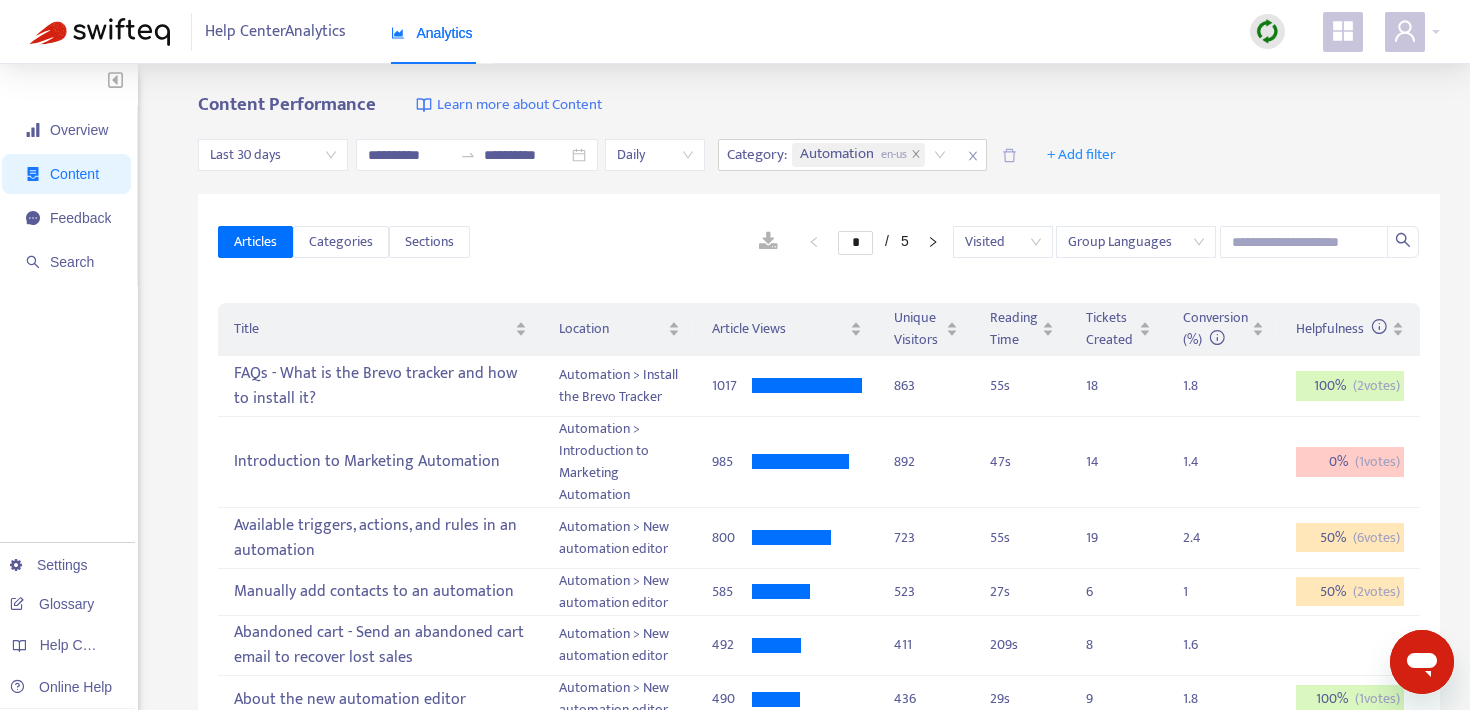 click at bounding box center (768, 242) 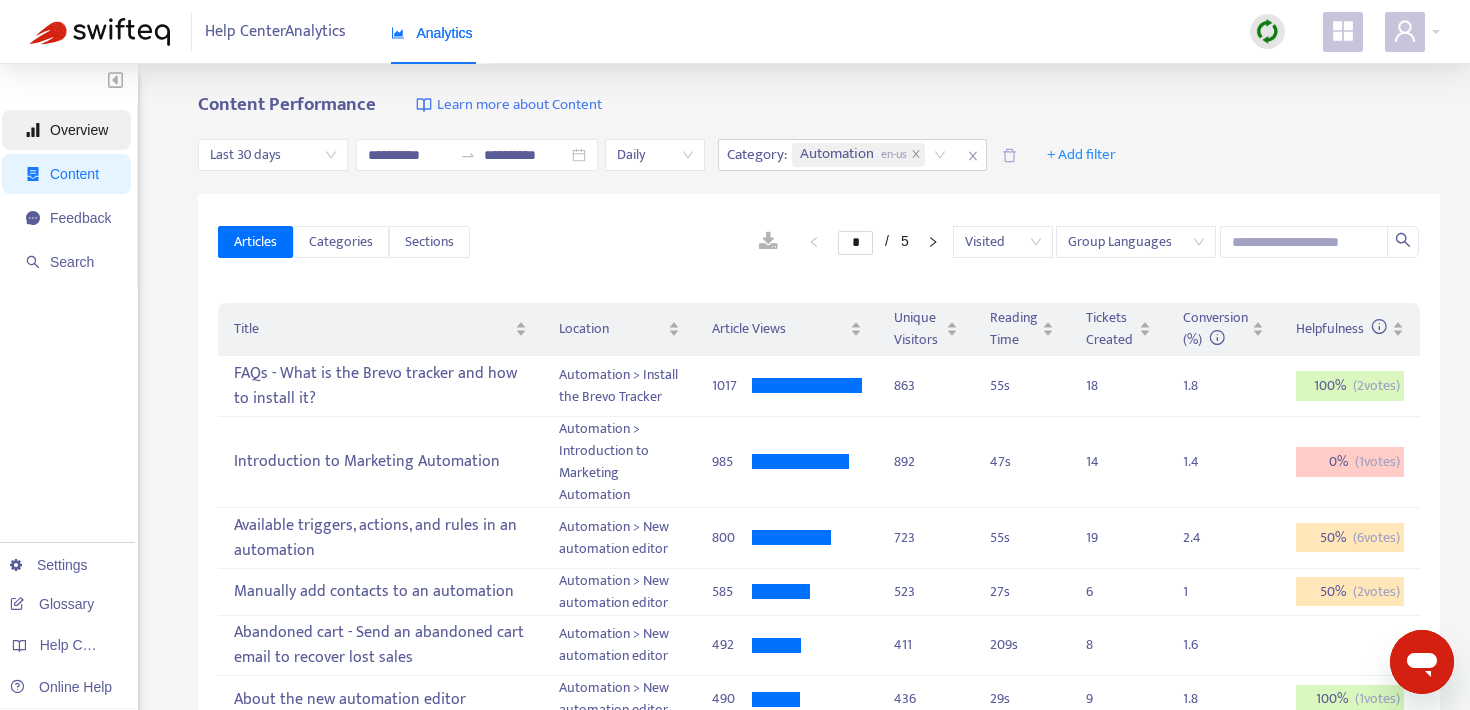 click on "Overview" at bounding box center [79, 130] 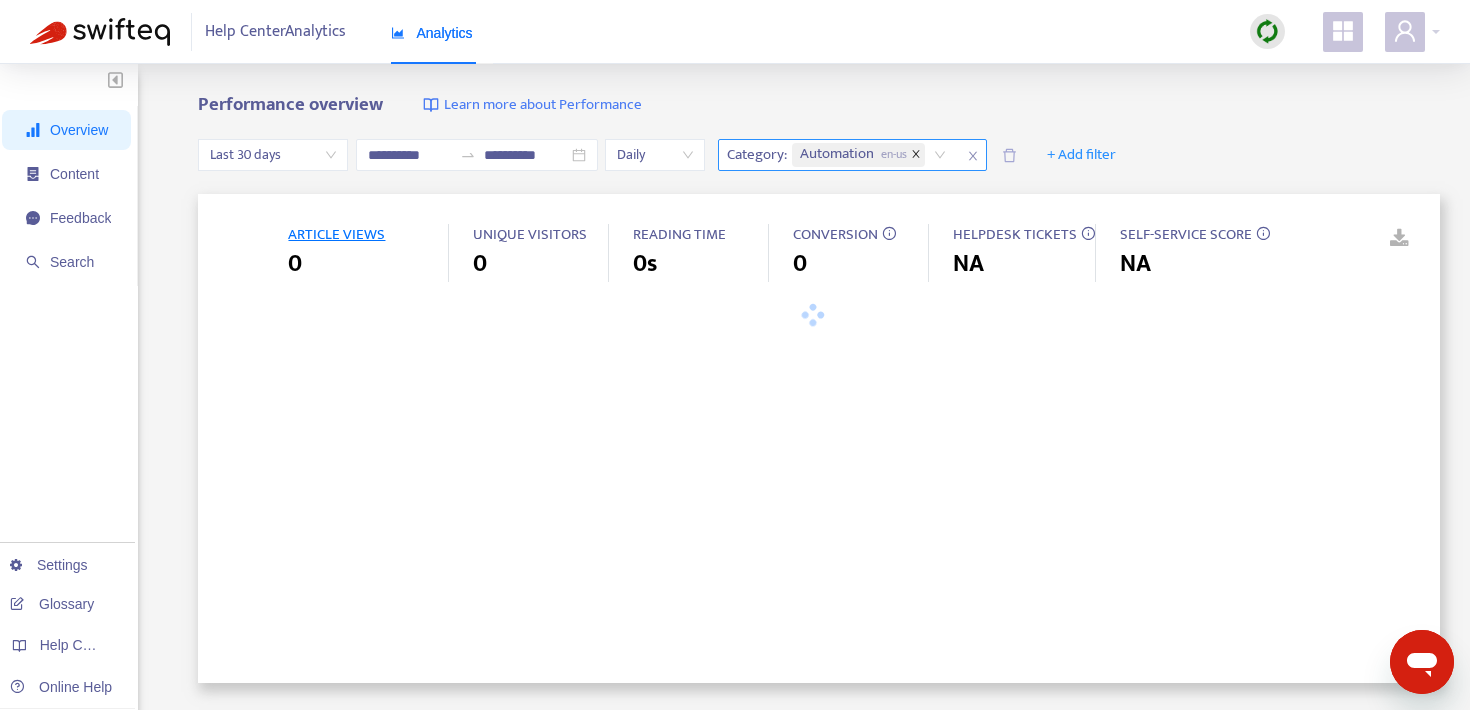 click 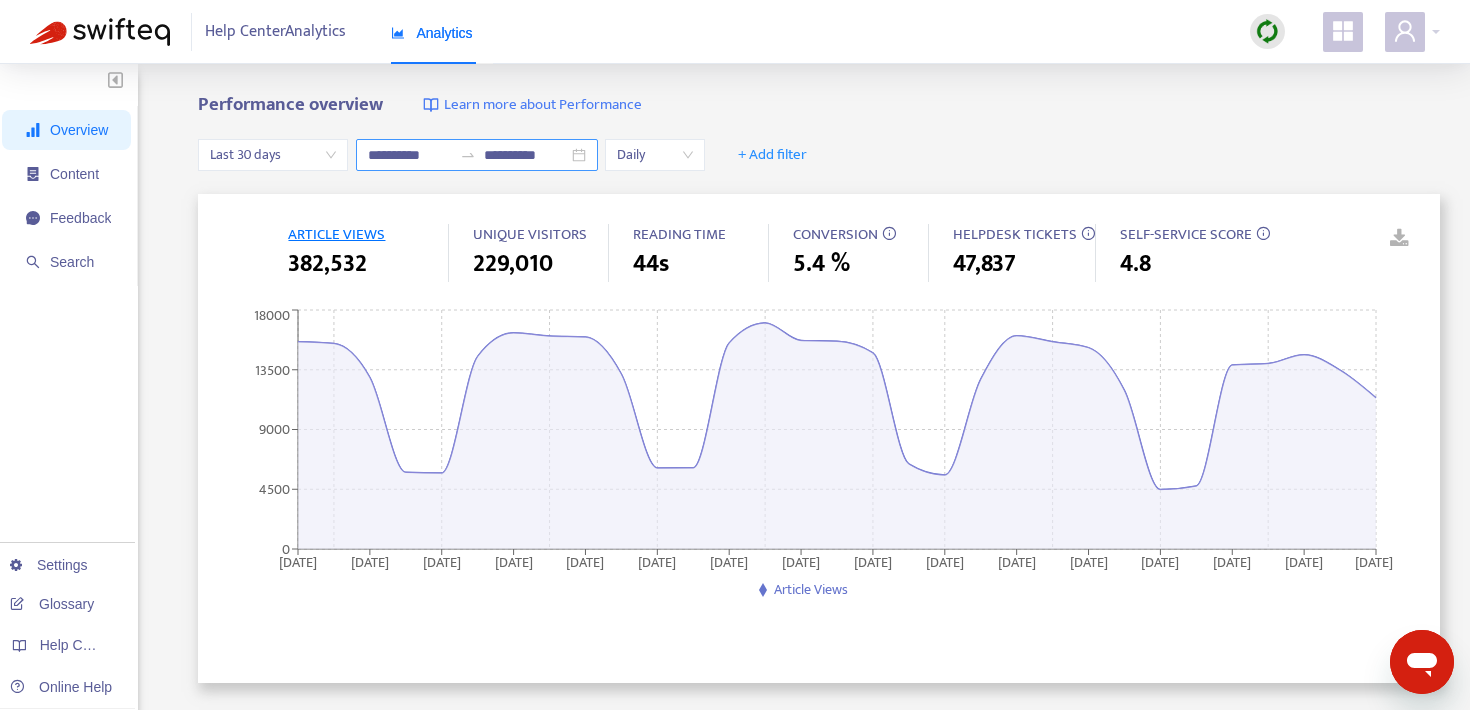 click on "**********" at bounding box center [410, 155] 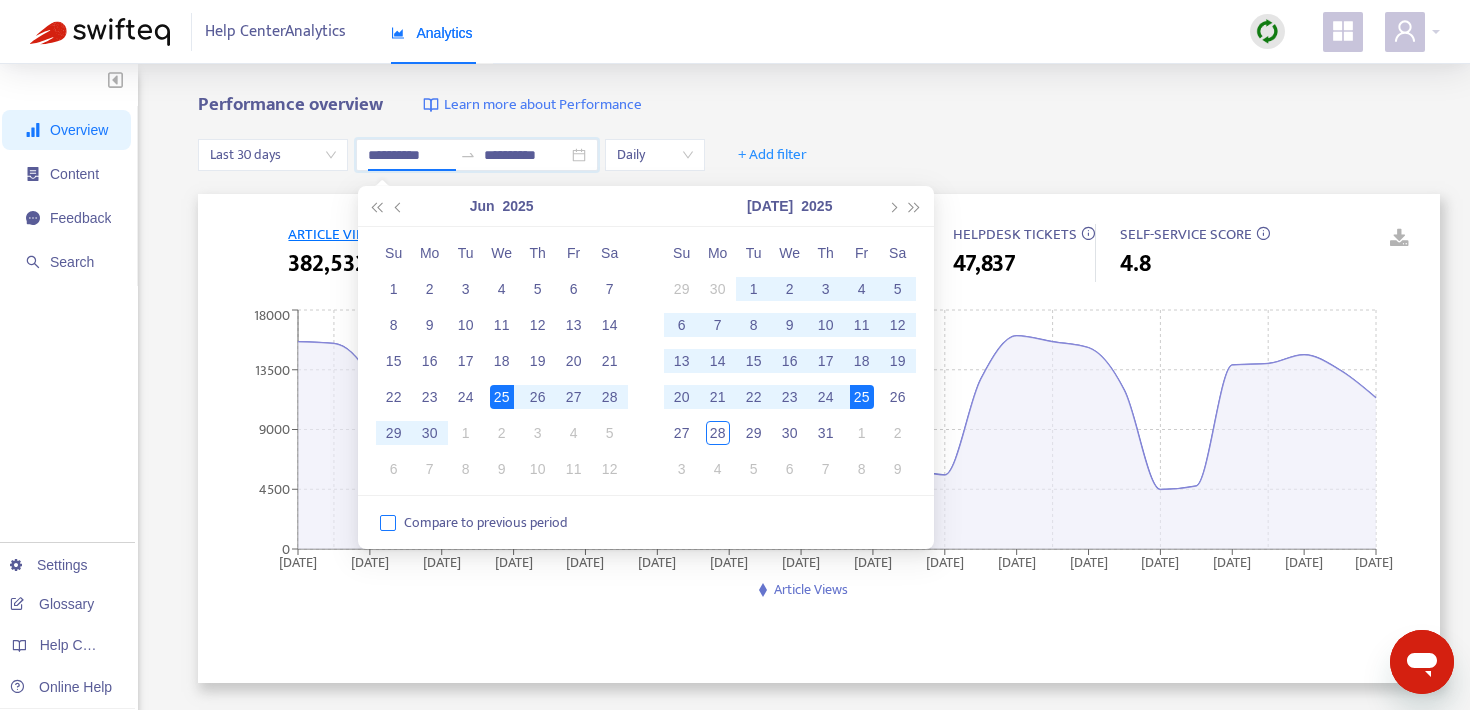 click on "Compare to previous period" at bounding box center [486, 523] 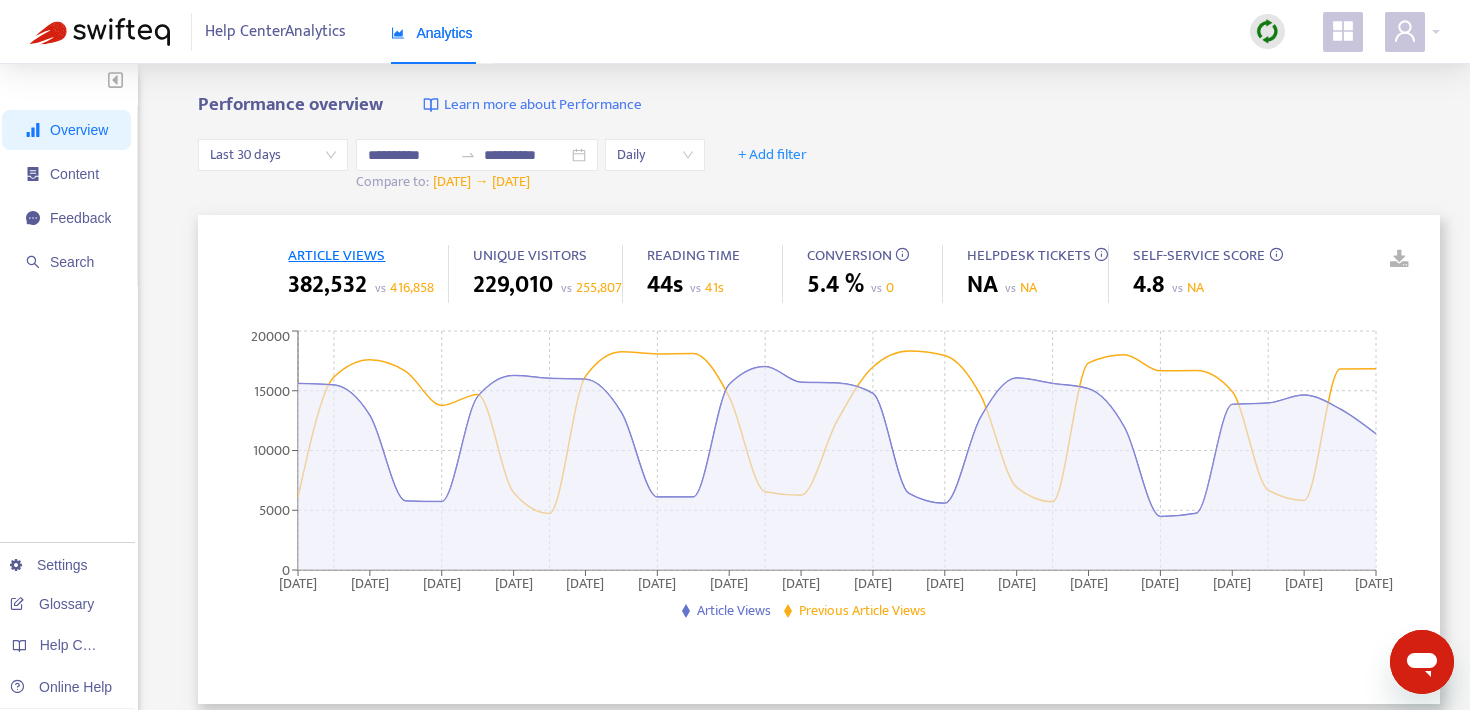click on "**********" at bounding box center (735, 679) 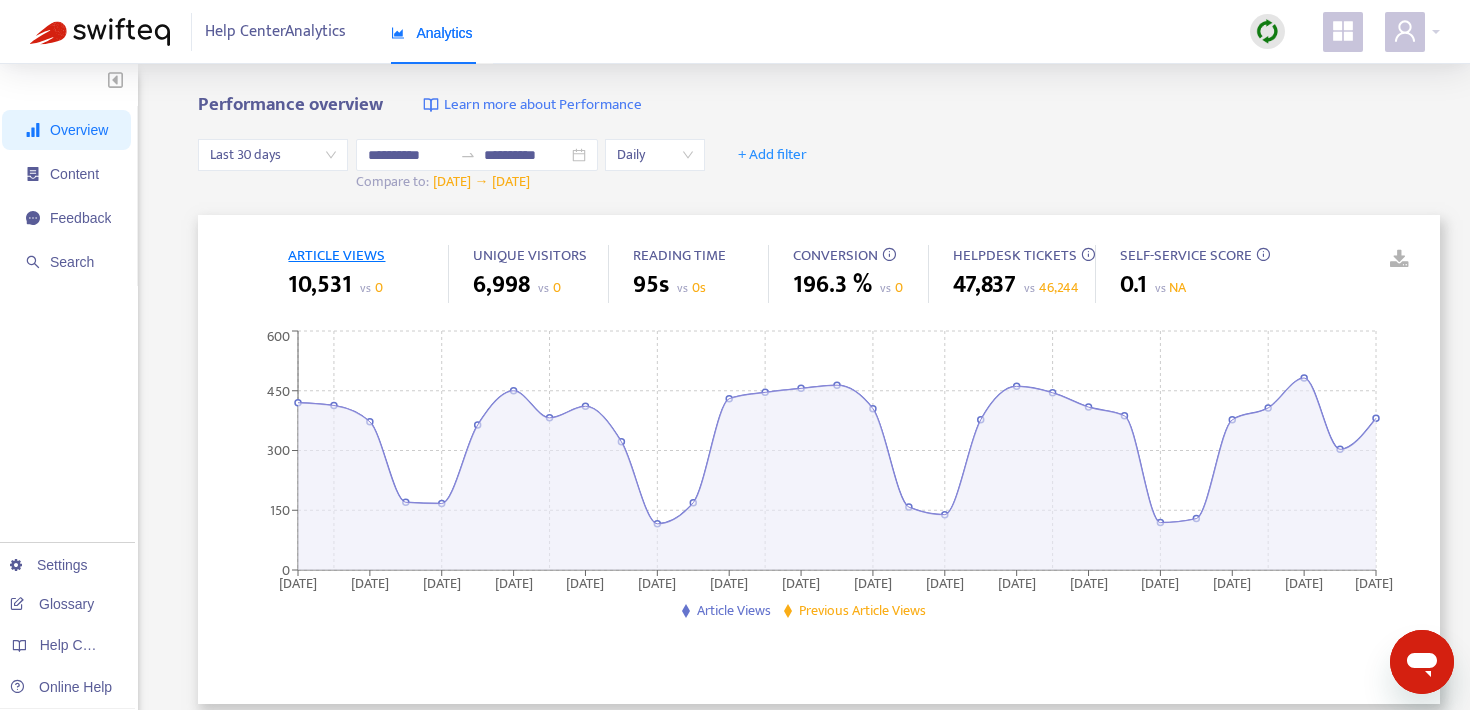 click on "**********" at bounding box center (735, 679) 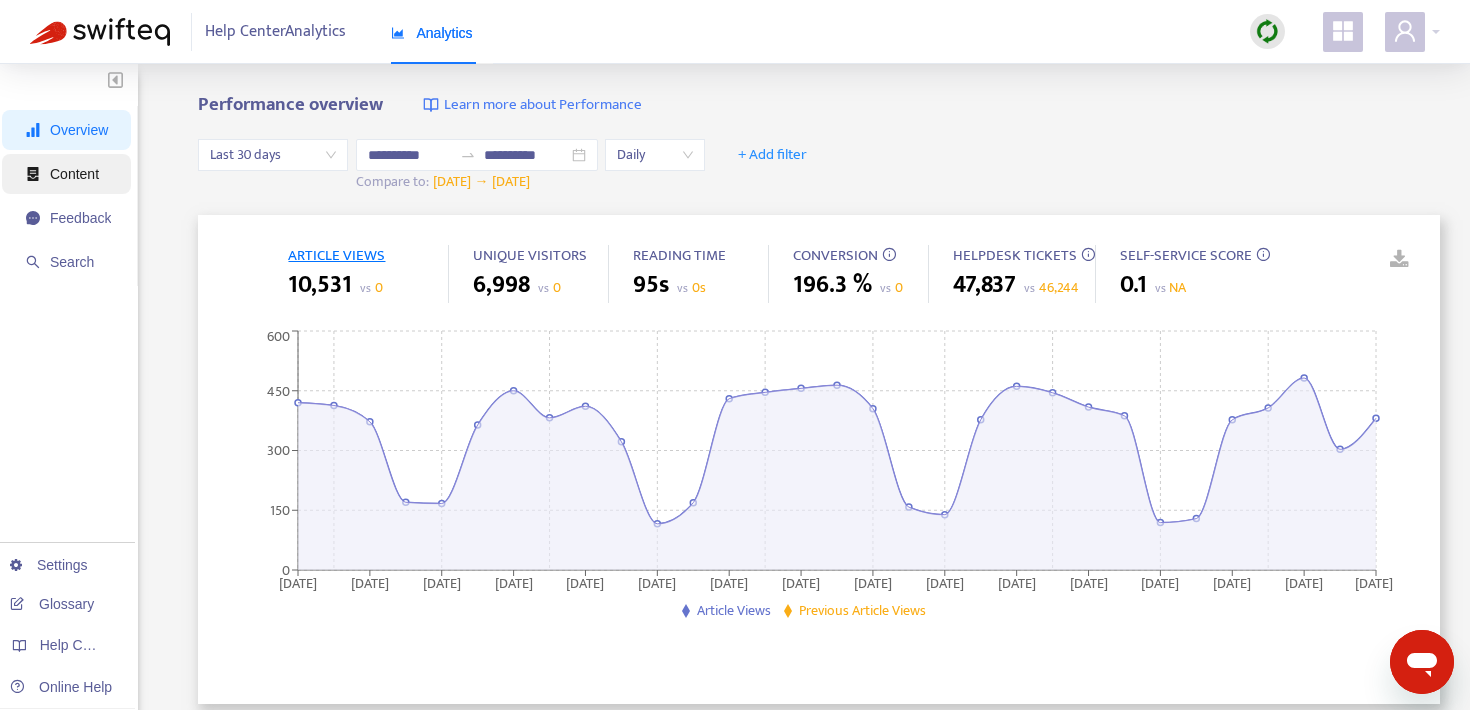 click on "Content" at bounding box center [68, 174] 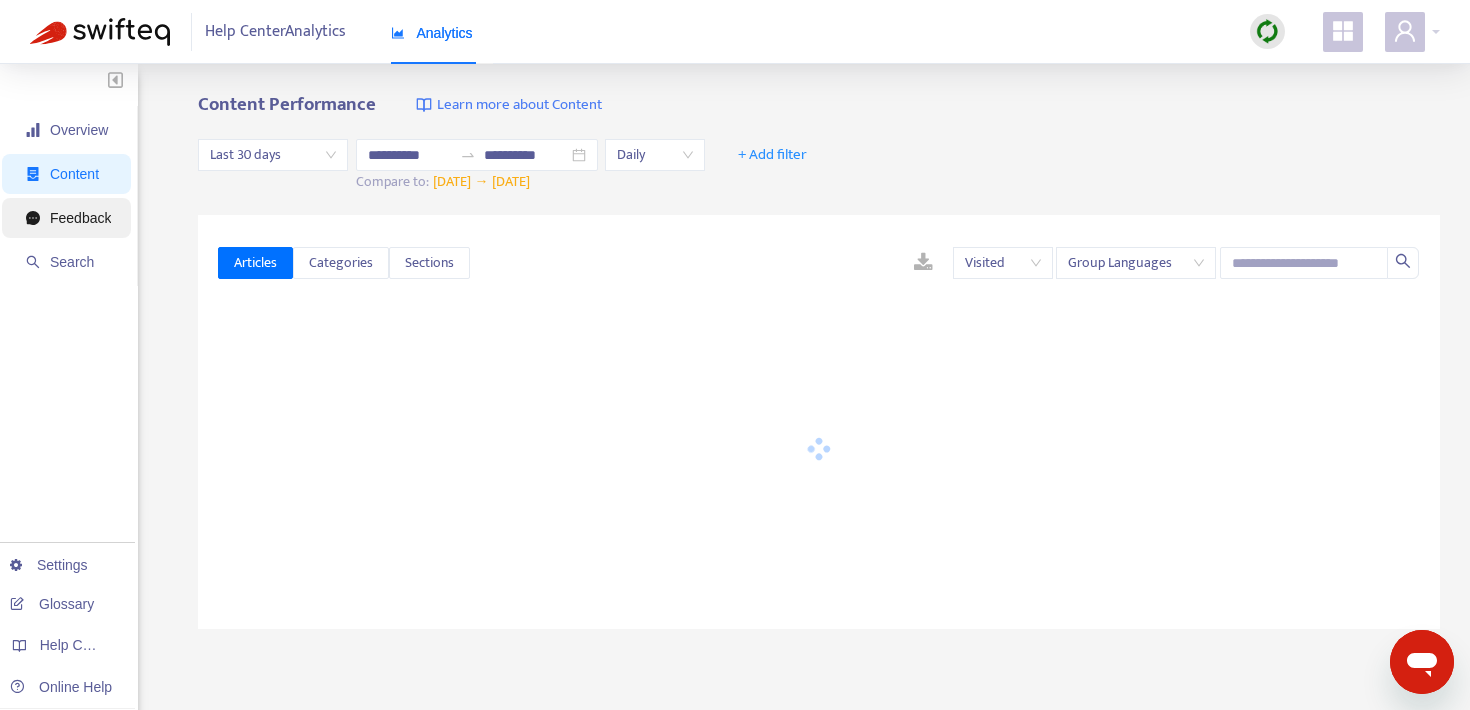 click on "Feedback" at bounding box center [80, 218] 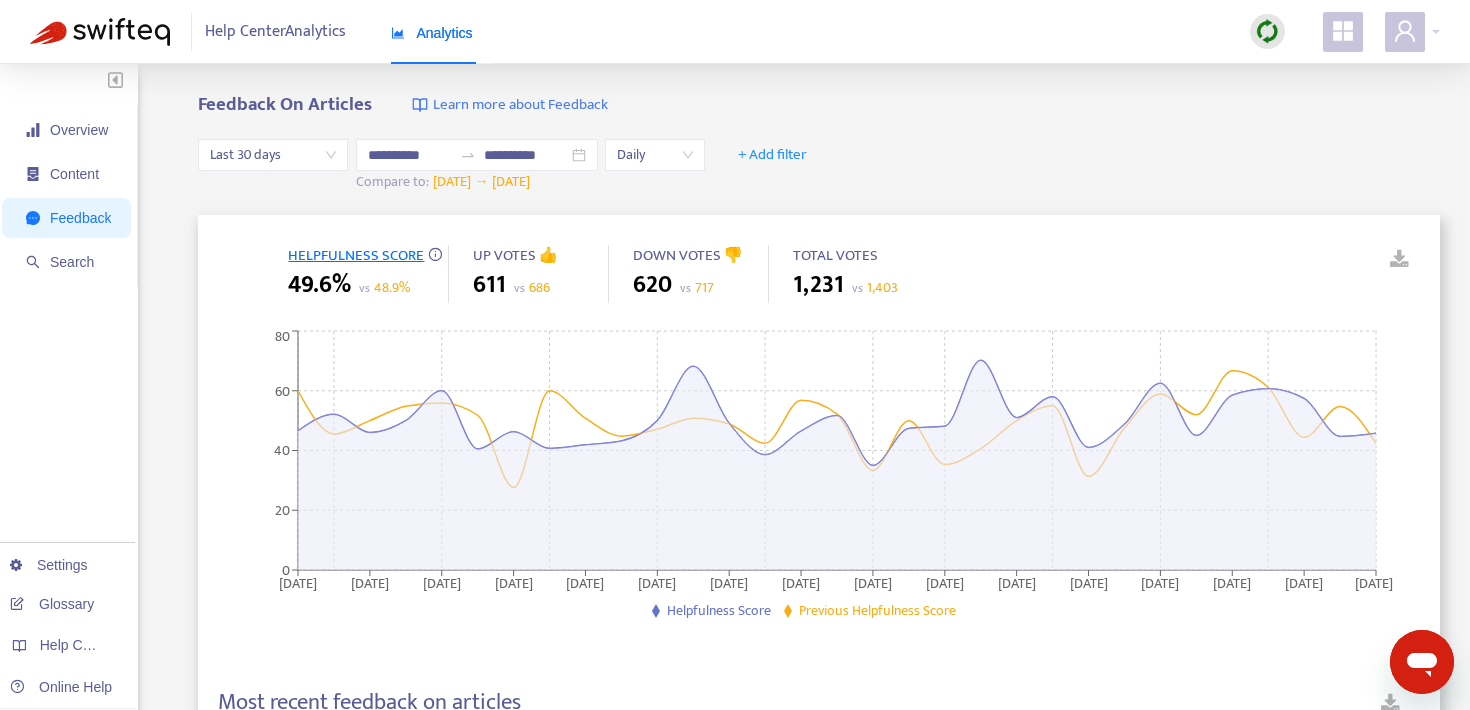 click on "Last 30 days" at bounding box center (273, 155) 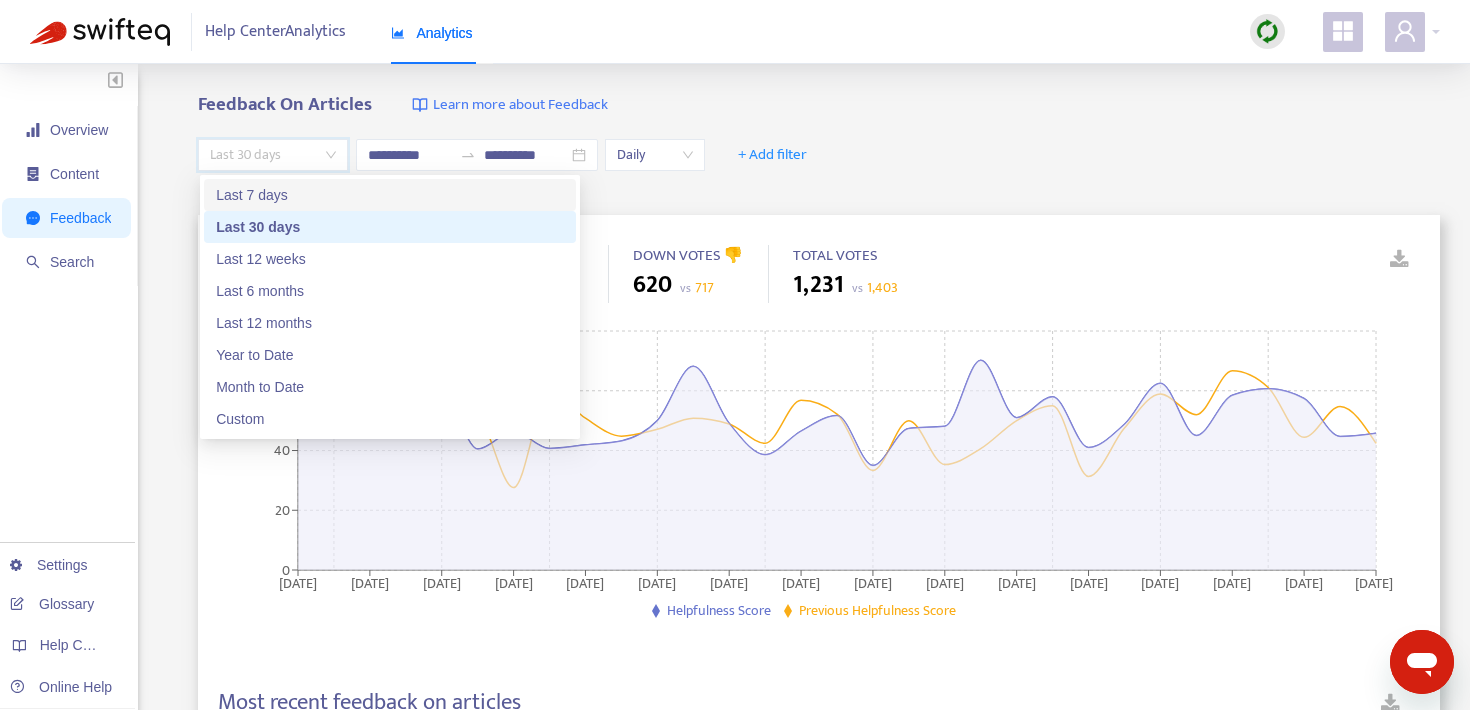 click on "Last 7 days" at bounding box center (390, 195) 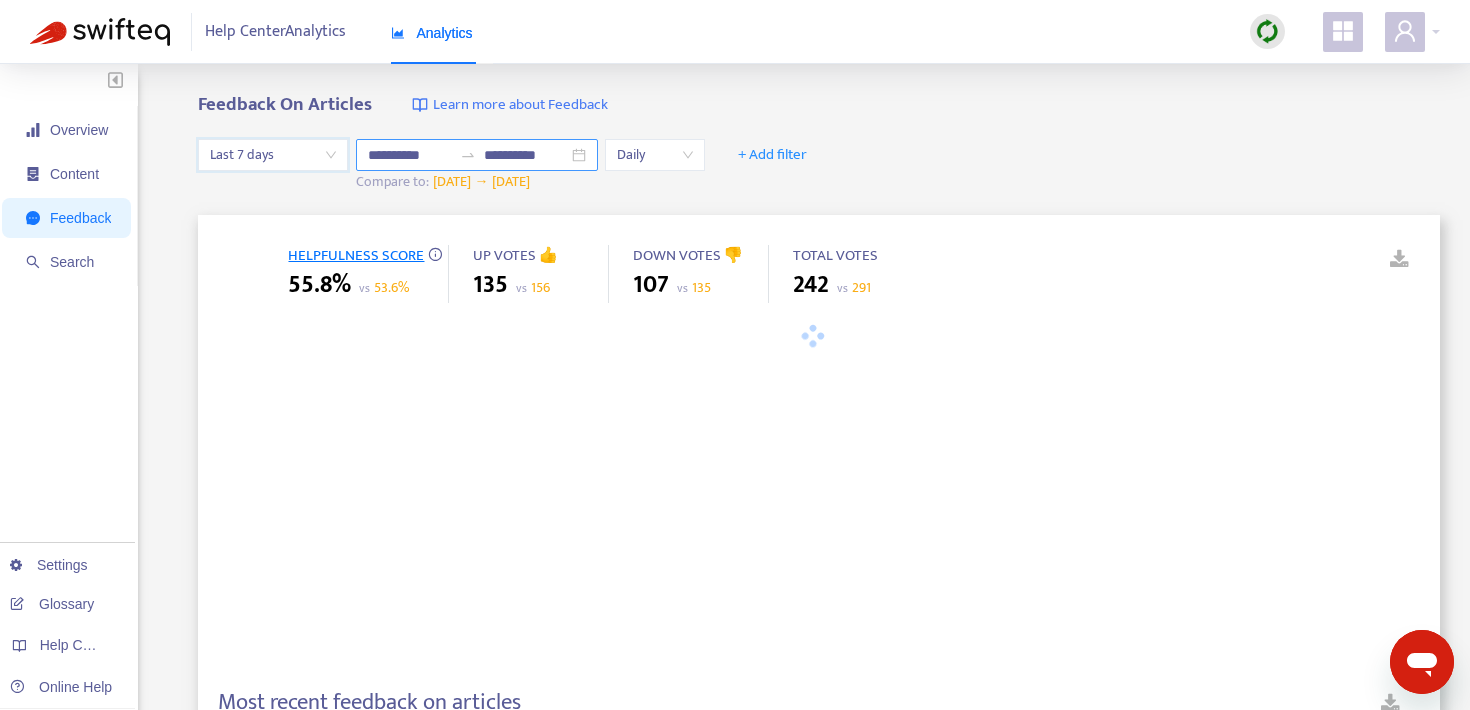click on "**********" at bounding box center (526, 155) 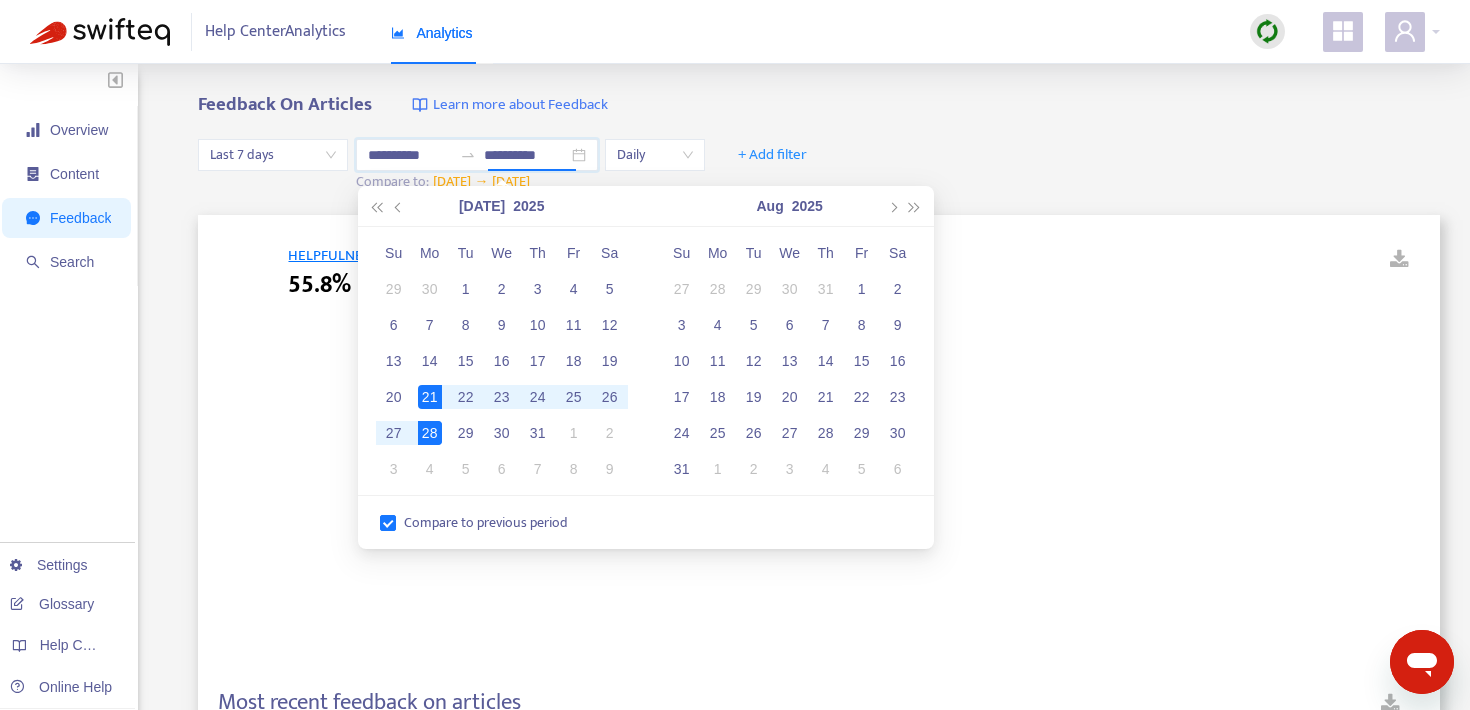 type on "**********" 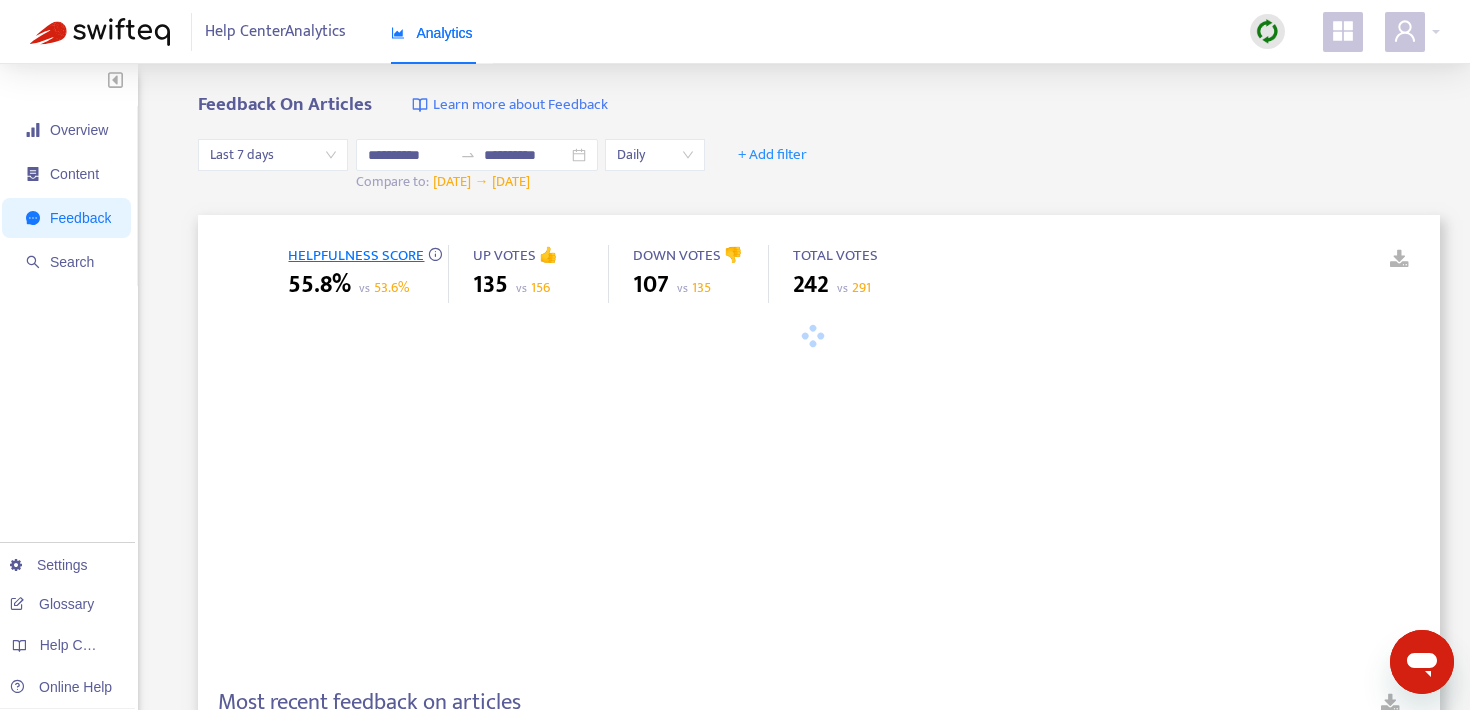 click on "**********" at bounding box center (735, 1381) 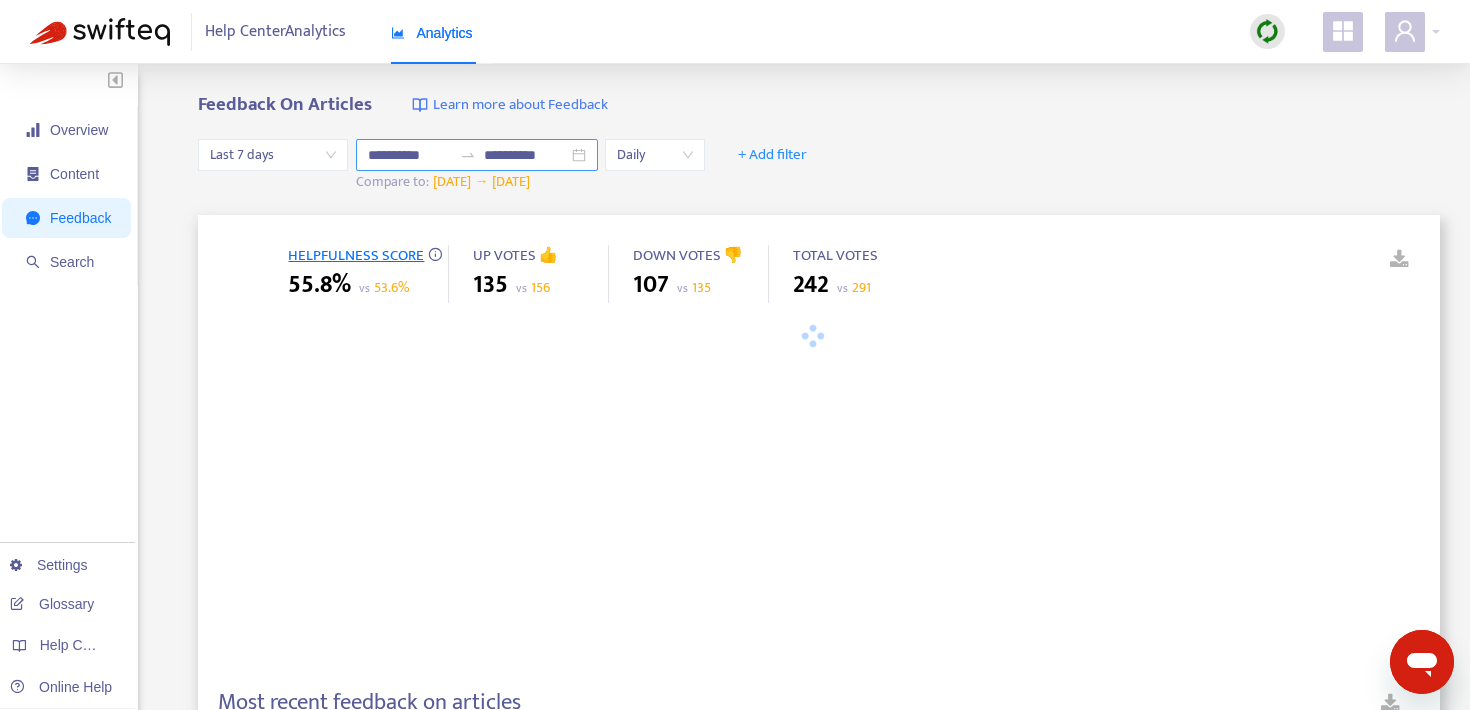 click at bounding box center [468, 155] 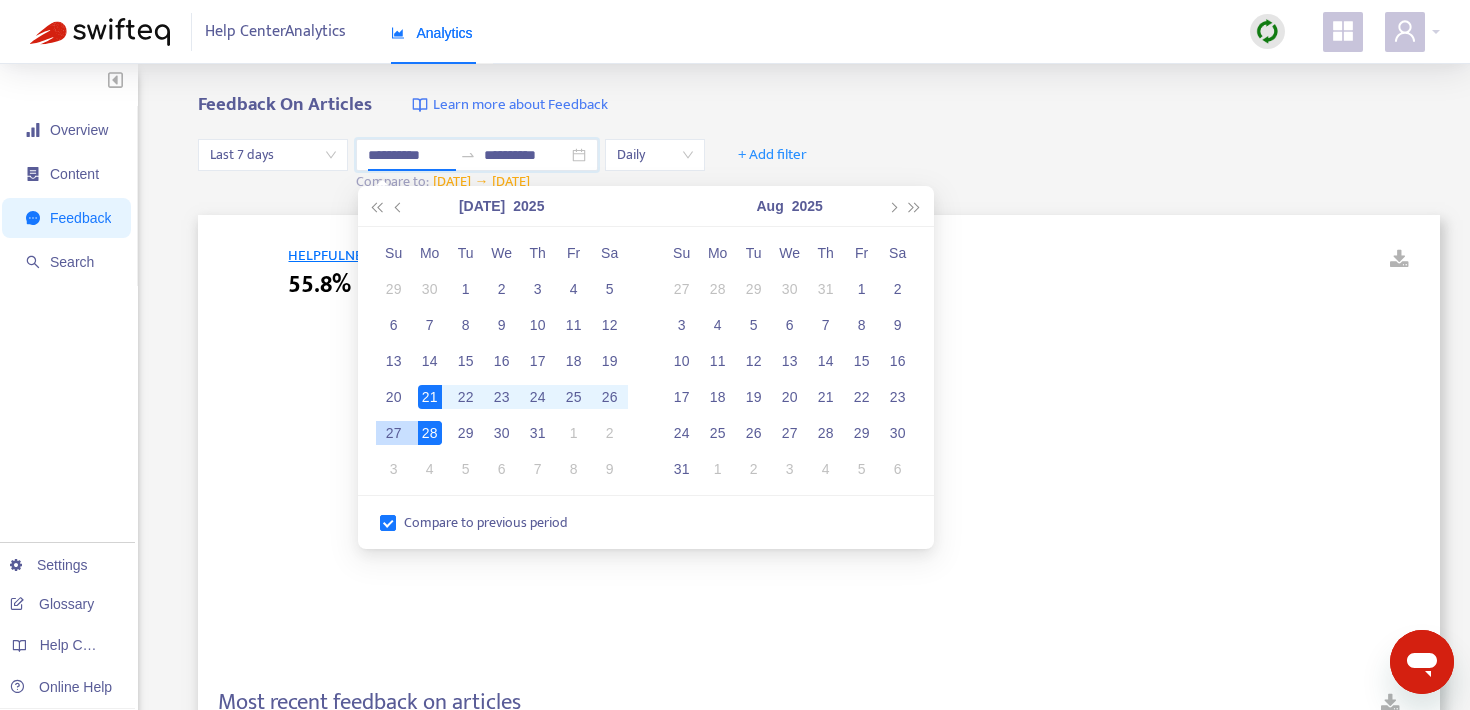 type on "**********" 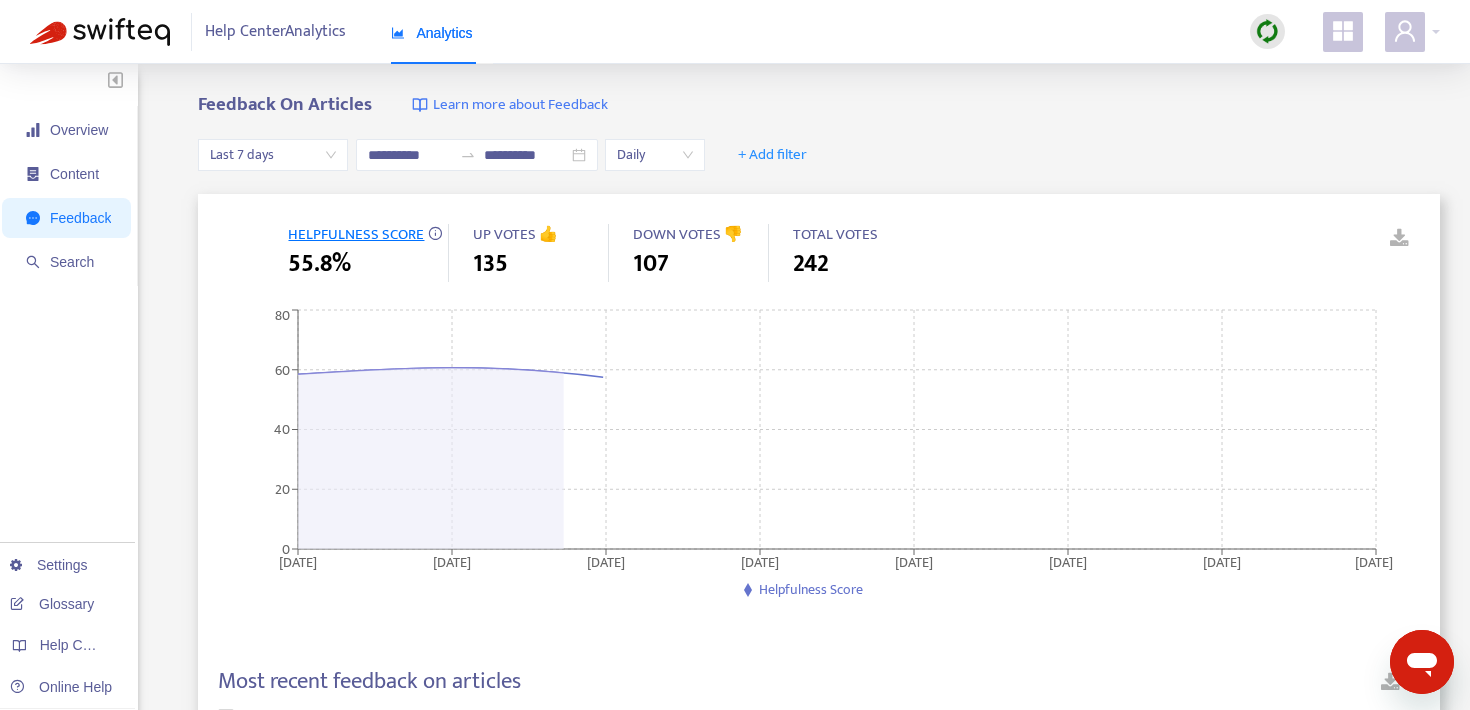 click on "**********" at bounding box center [735, 1371] 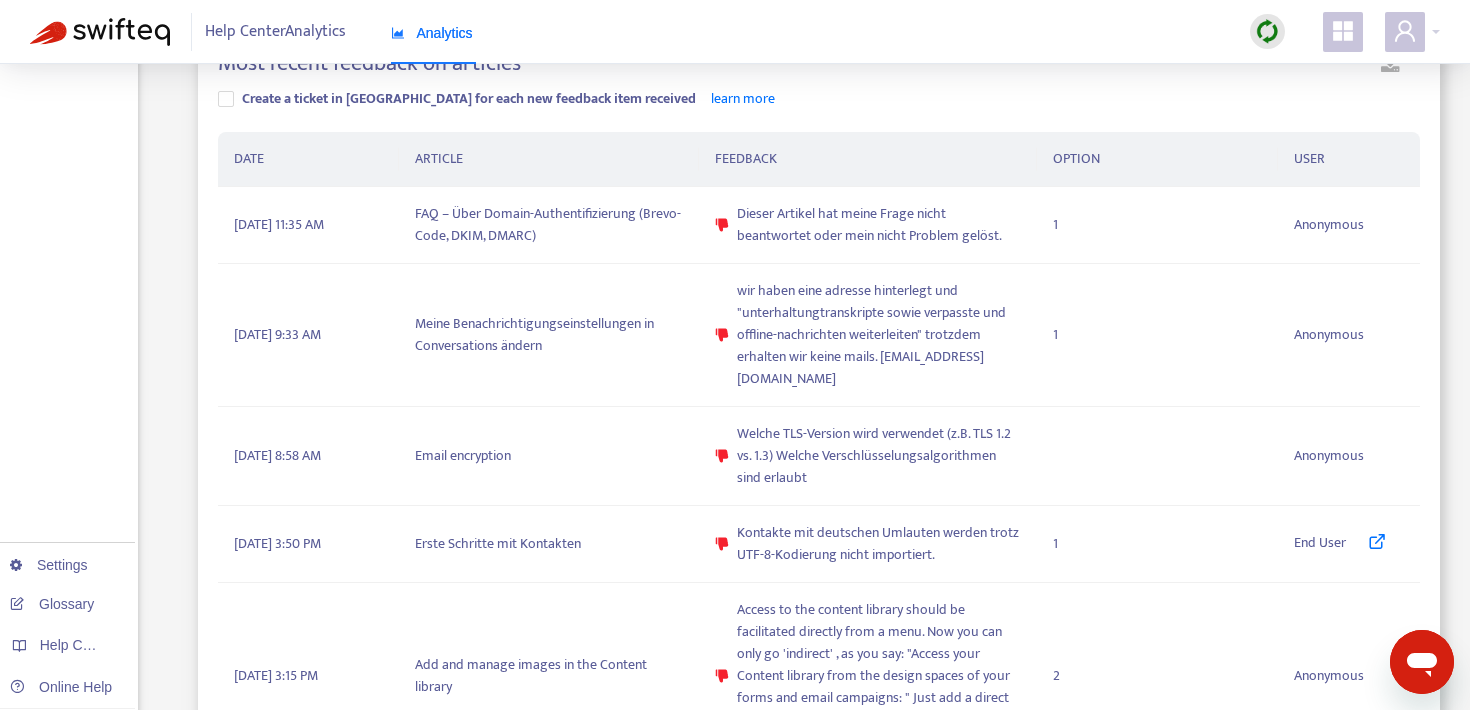scroll, scrollTop: 642, scrollLeft: 0, axis: vertical 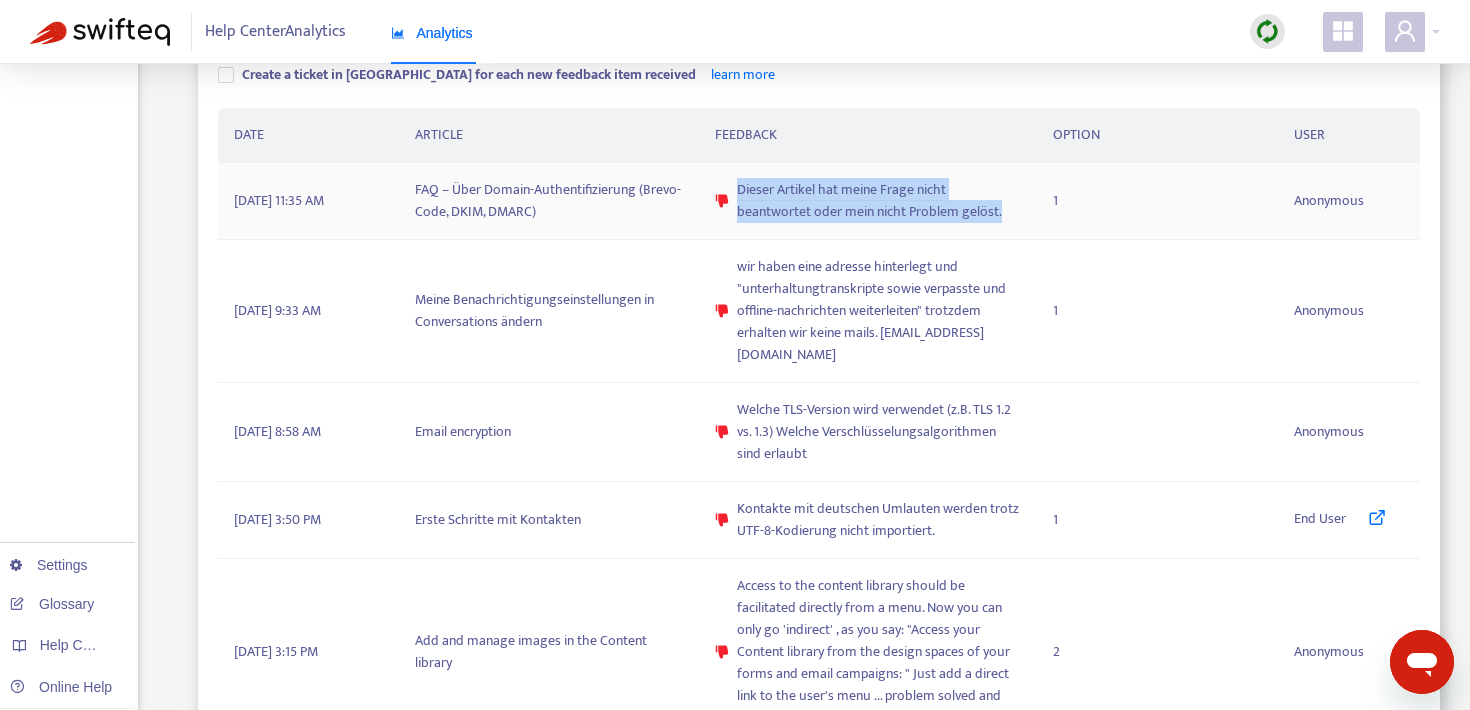 copy on "FAQ – Über Domain-Authentifizierung (Brevo-Code, DKIM, DMARC) Dieser Artikel hat meine Frage nicht beantwortet oder mein nicht Problem gelöst." 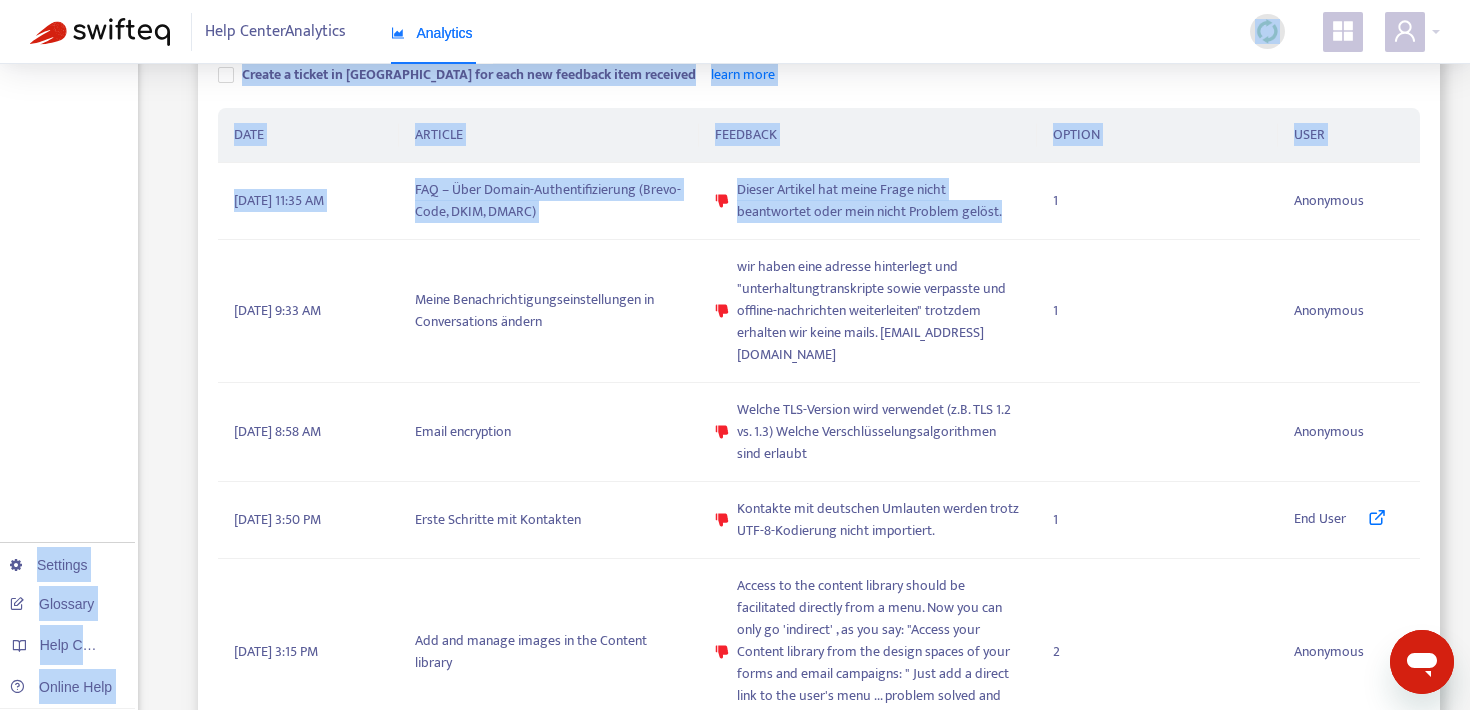 drag, startPoint x: 1020, startPoint y: 216, endPoint x: 754, endPoint y: 58, distance: 309.38647 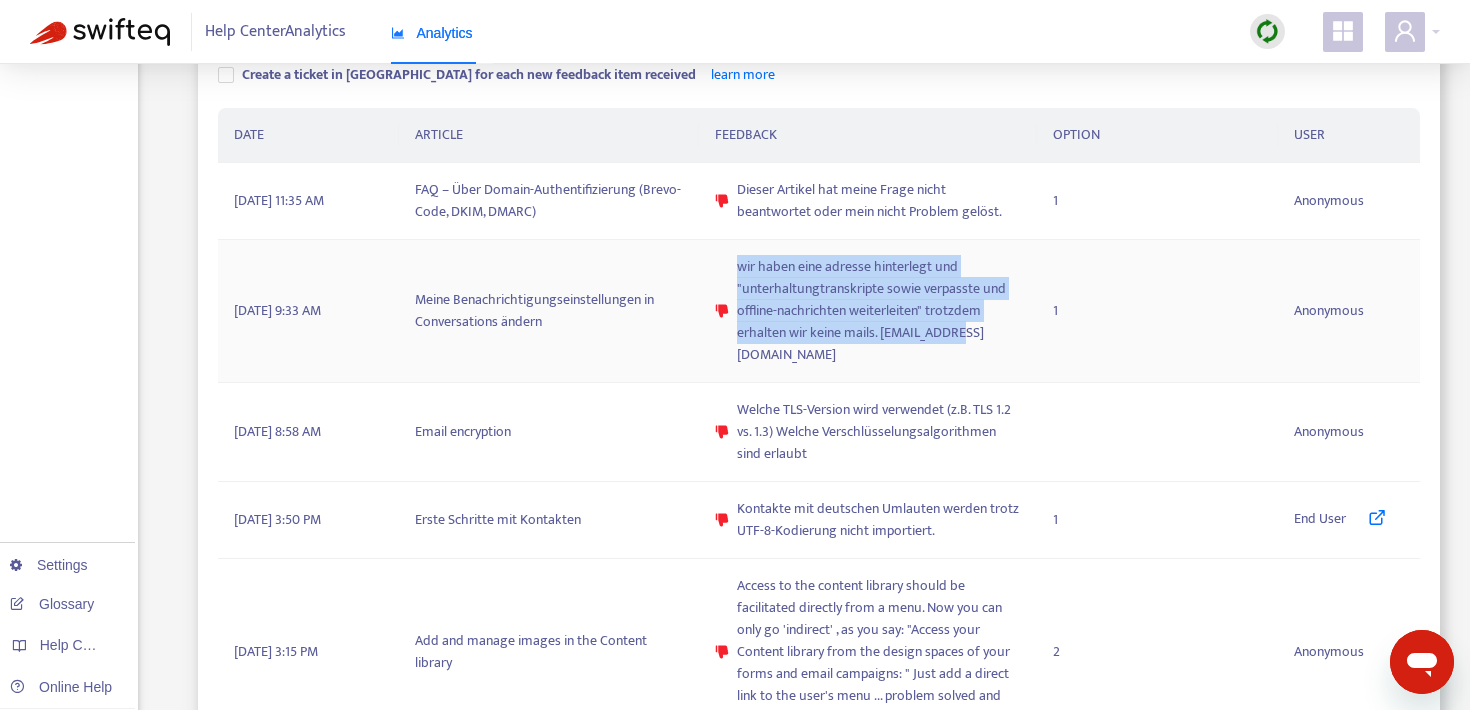 copy on "wir haben eine adresse hinterlegt und "unterhaltungtranskripte sowie verpasste und offline-nachrichten weiterleiten"  trotzdem erhalten wir keine mails. [EMAIL_ADDRESS][DOMAIN_NAME]" 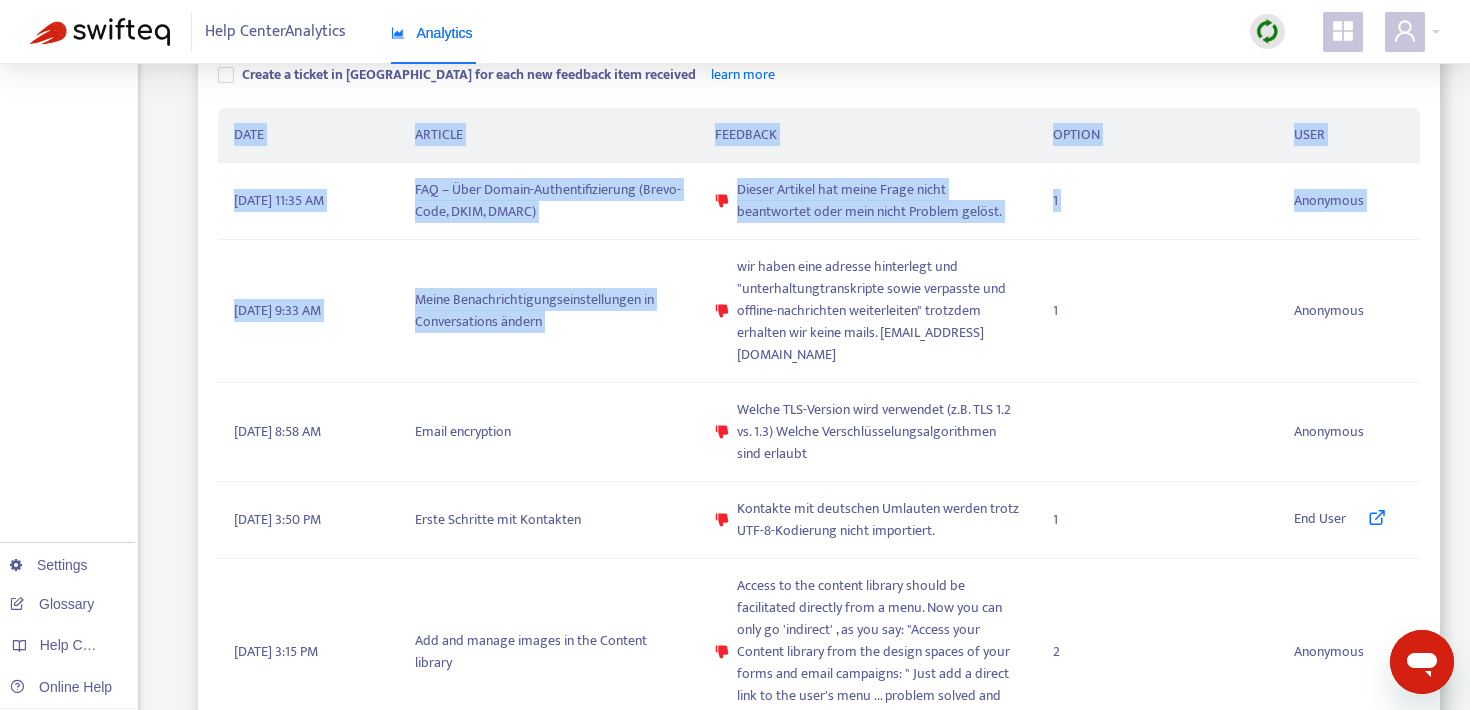 drag, startPoint x: 736, startPoint y: 261, endPoint x: 1232, endPoint y: 71, distance: 531.14594 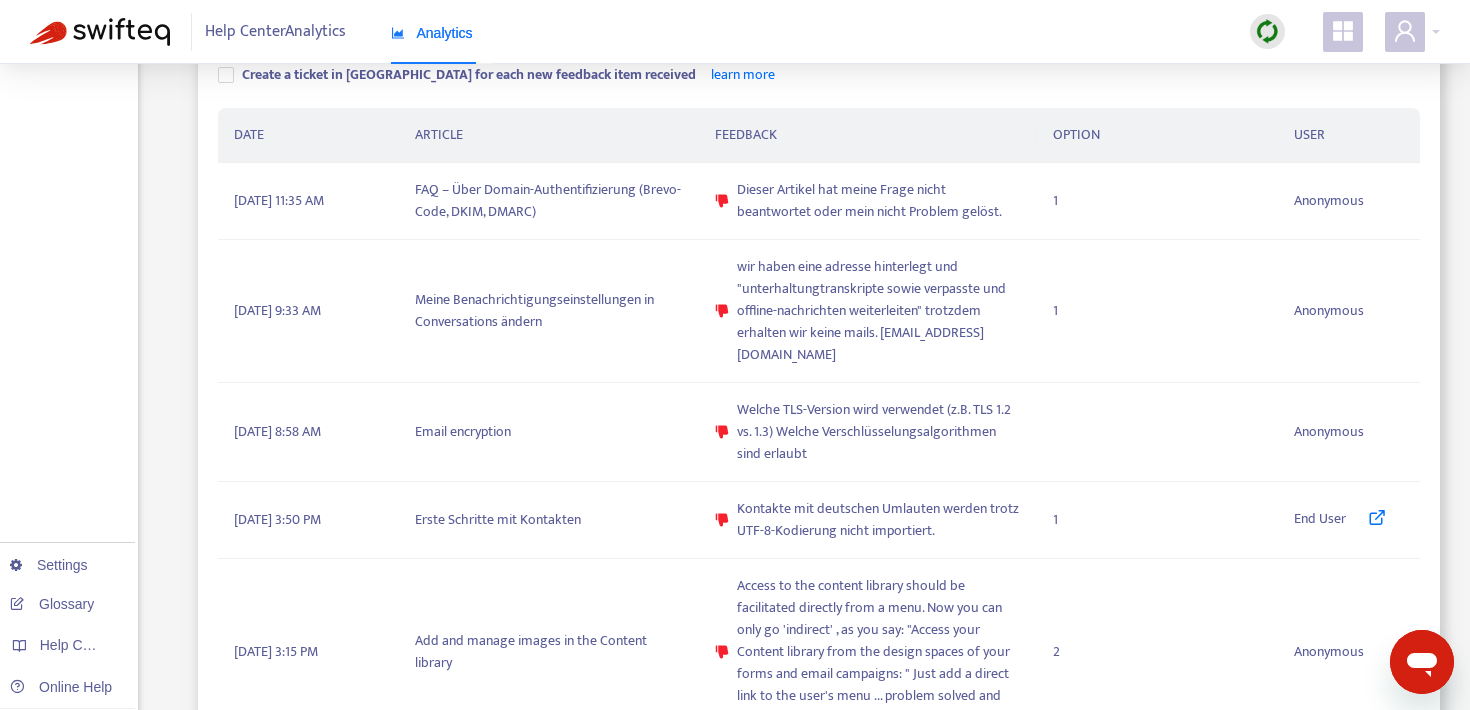 click on "Overview Content Feedback Search Settings Glossary Help Centers Online Help" at bounding box center (69, 714) 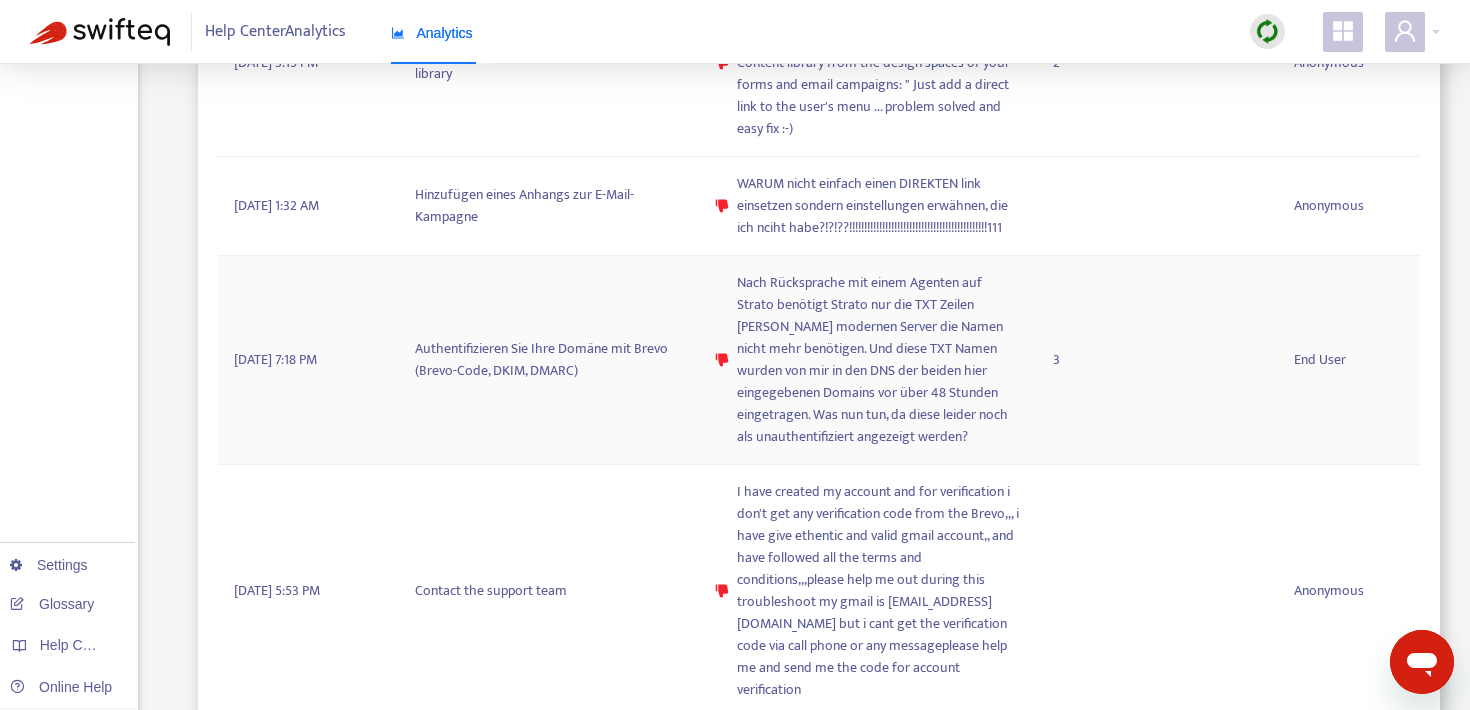 scroll, scrollTop: 1234, scrollLeft: 0, axis: vertical 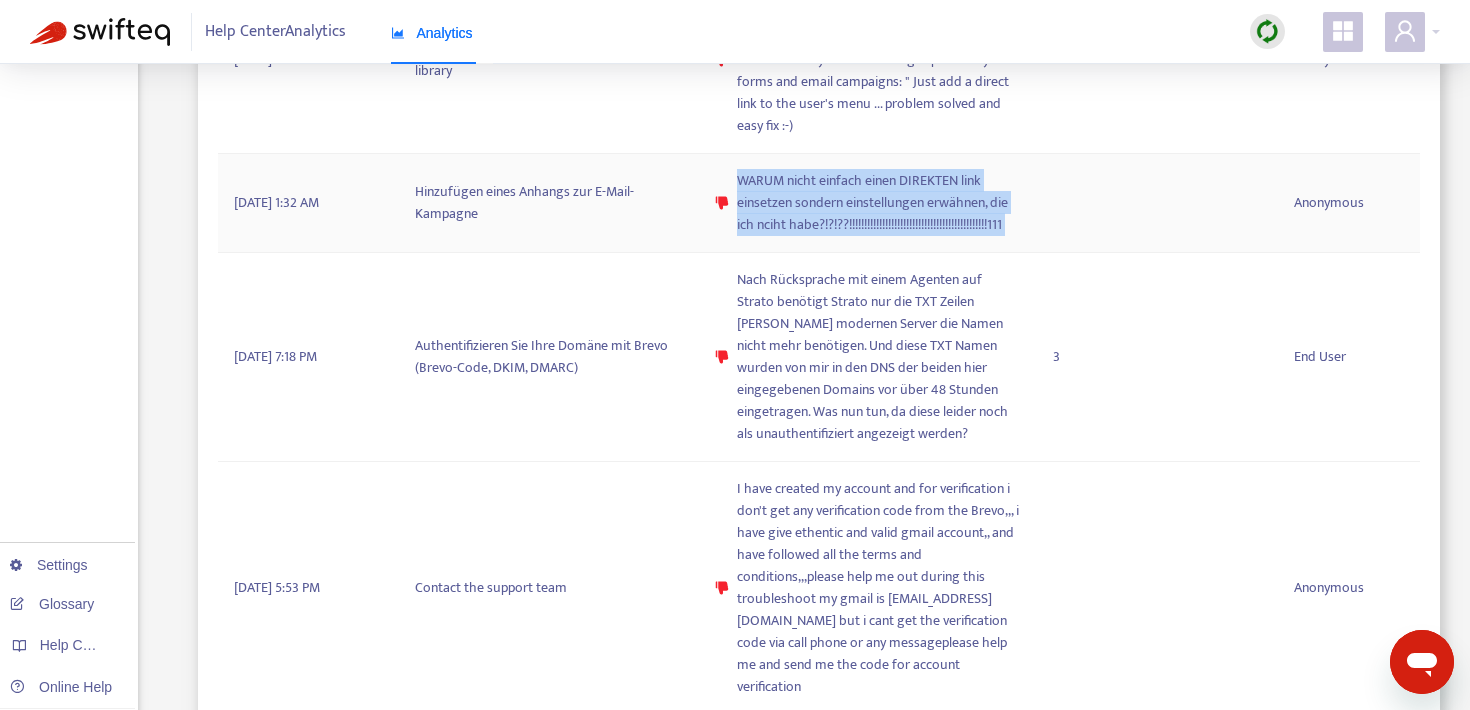 copy on "WARUM nicht einfach einen DIREKTEN link einsetzen sondern einstellungen erwähnen, die ich nciht habe?!?!??!!!!!!!!!!!!!!!!!!!!!!!!!!!!!!!!!!!!!!!!!!!!!!111" 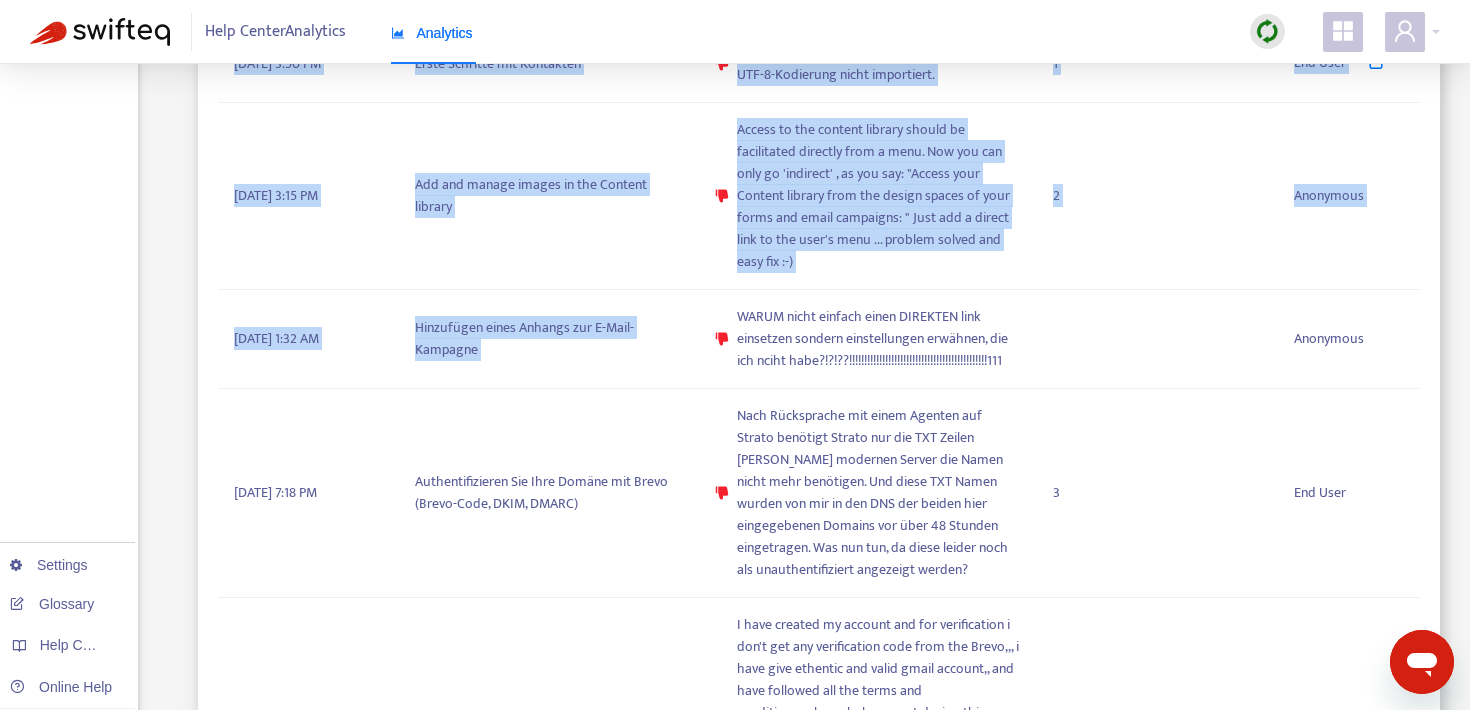 scroll, scrollTop: 809, scrollLeft: 0, axis: vertical 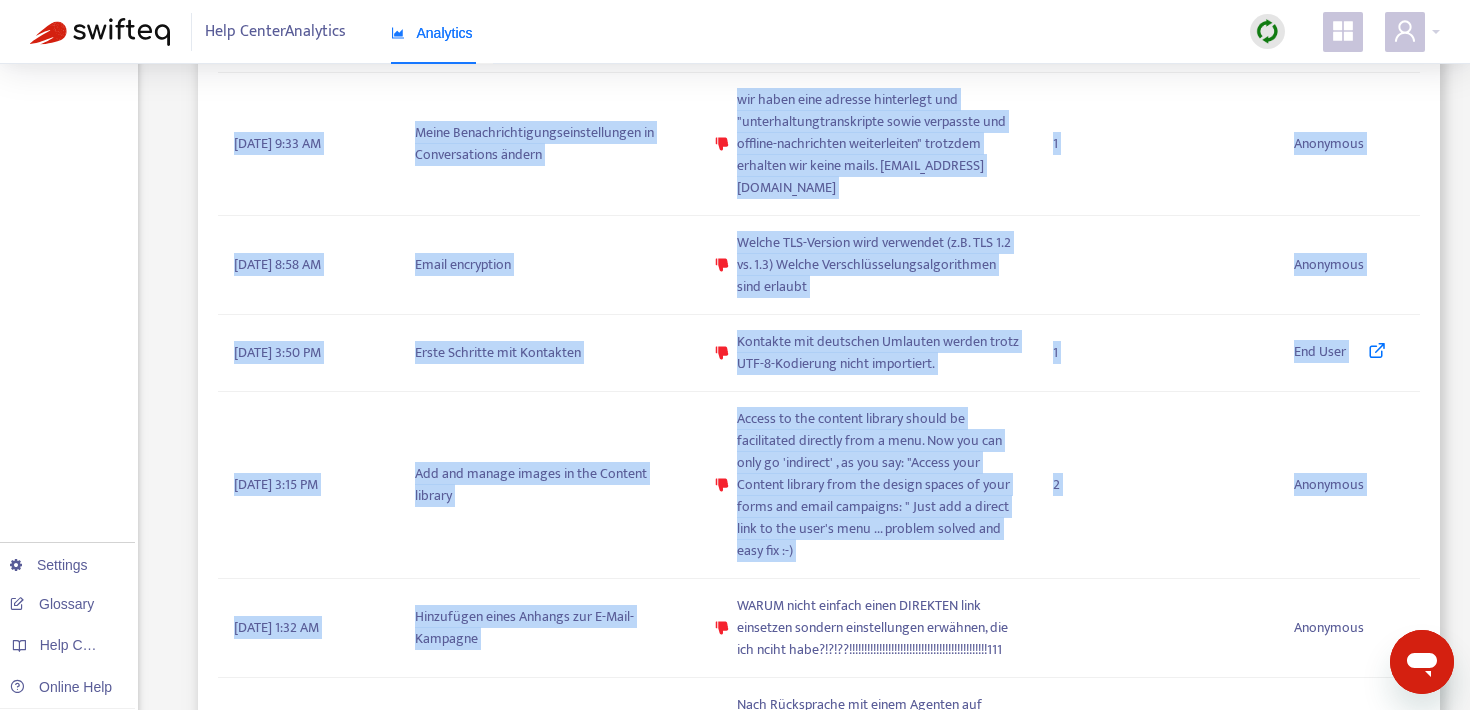 drag, startPoint x: 734, startPoint y: 156, endPoint x: 1031, endPoint y: -36, distance: 353.65662 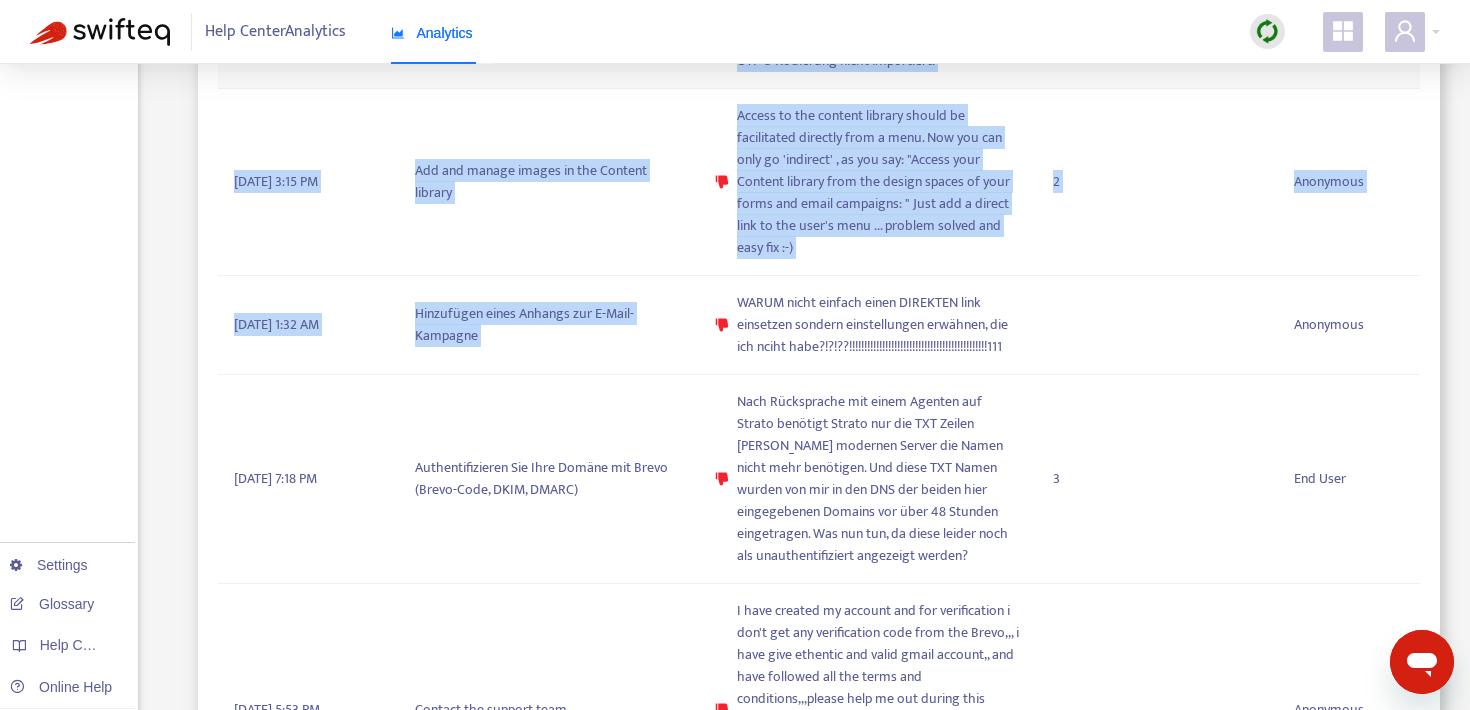scroll, scrollTop: 1241, scrollLeft: 0, axis: vertical 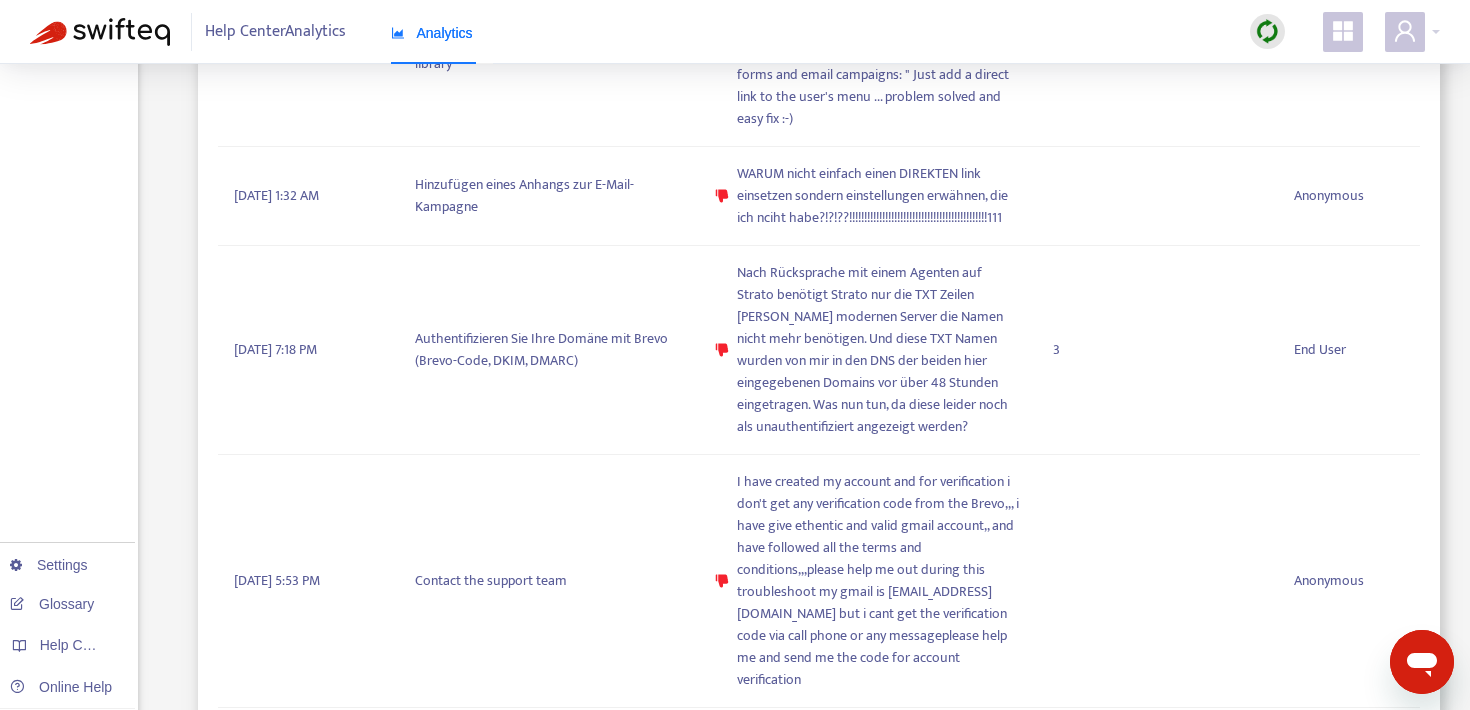 click on "Overview Content Feedback Search Settings Glossary Help Centers Online Help" at bounding box center (69, 115) 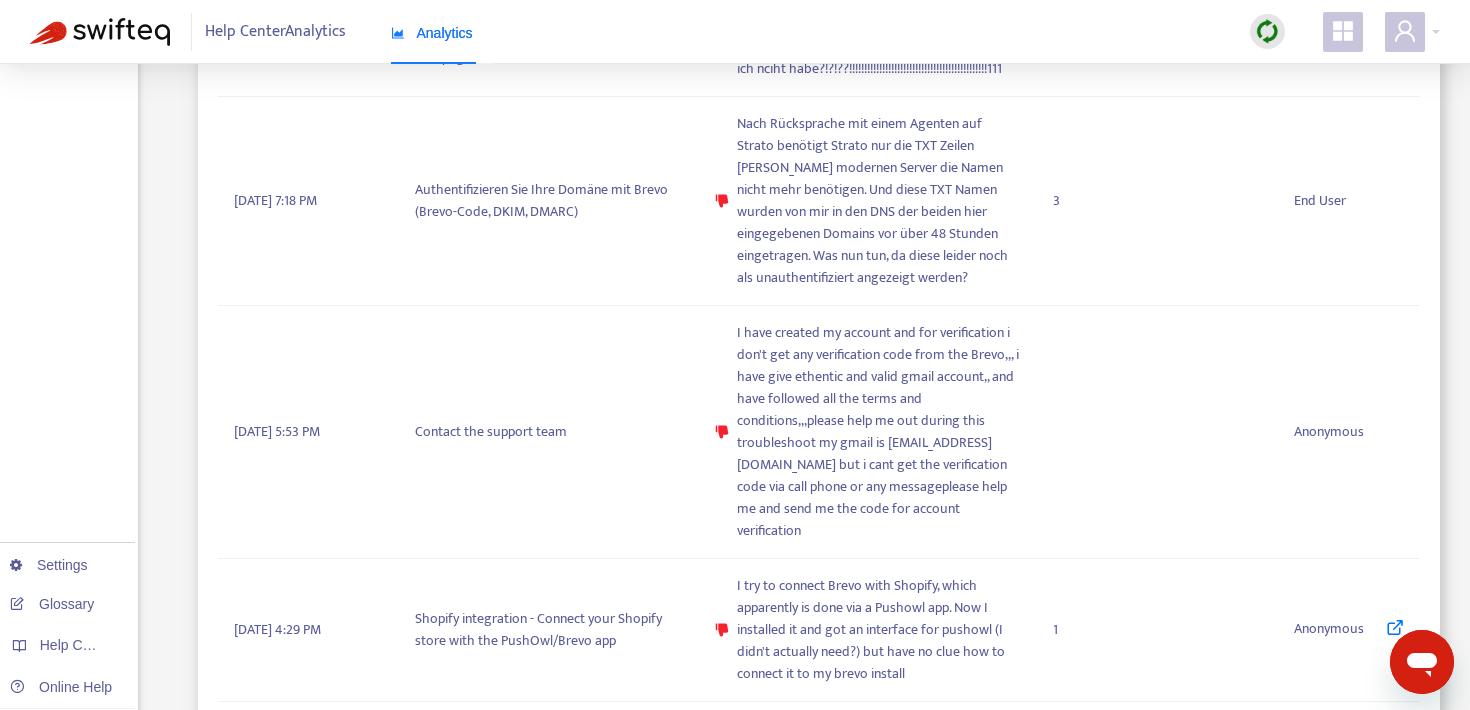 scroll, scrollTop: 1395, scrollLeft: 0, axis: vertical 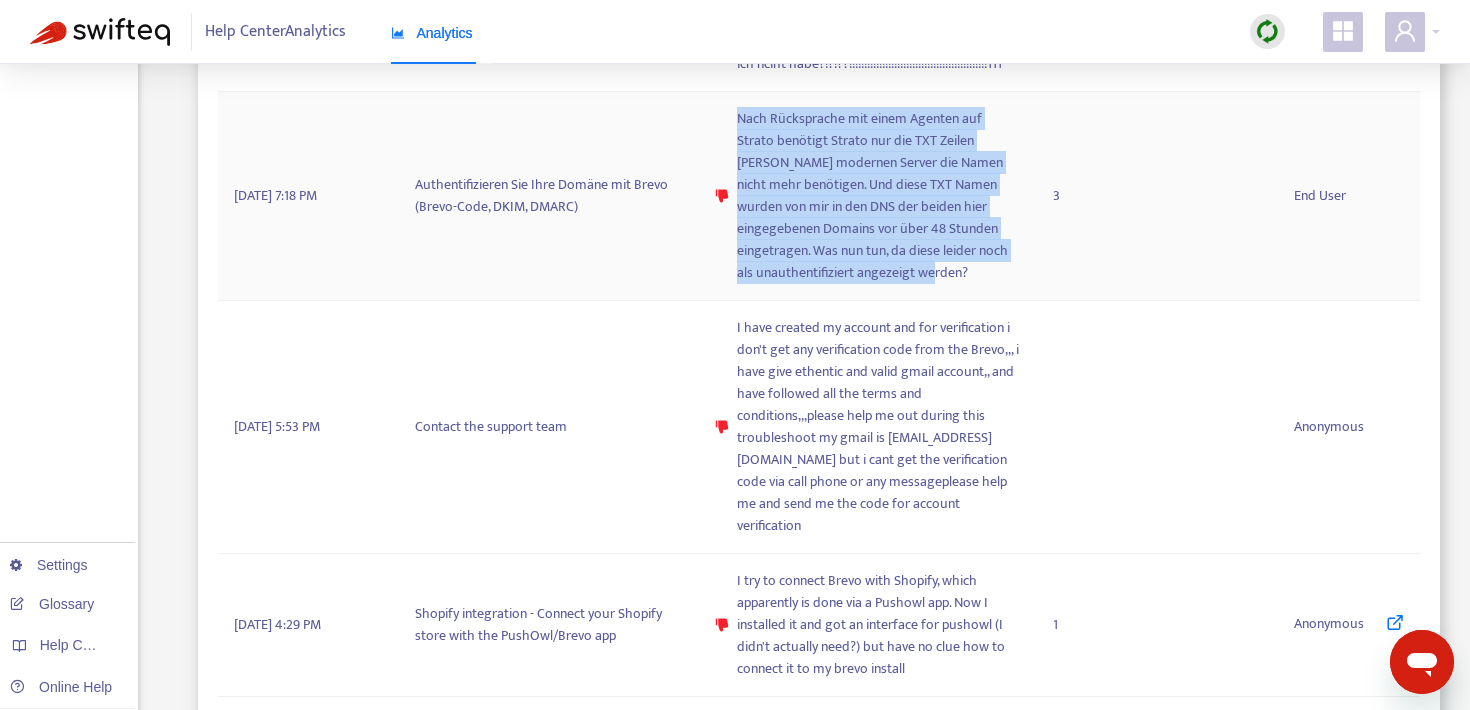 copy on "Nach Rücksprache mit einem Agenten auf Strato benötigt Strato nur die TXT Zeilen [PERSON_NAME] modernen Server die Namen nicht mehr benötigen. Und diese TXT Namen wurden von mir in den DNS der beiden hier eingegebenen Domains vor über 48 Stunden eingetragen. Was nun tun, da diese leider noch als unauthentifiziert angezeigt werden?" 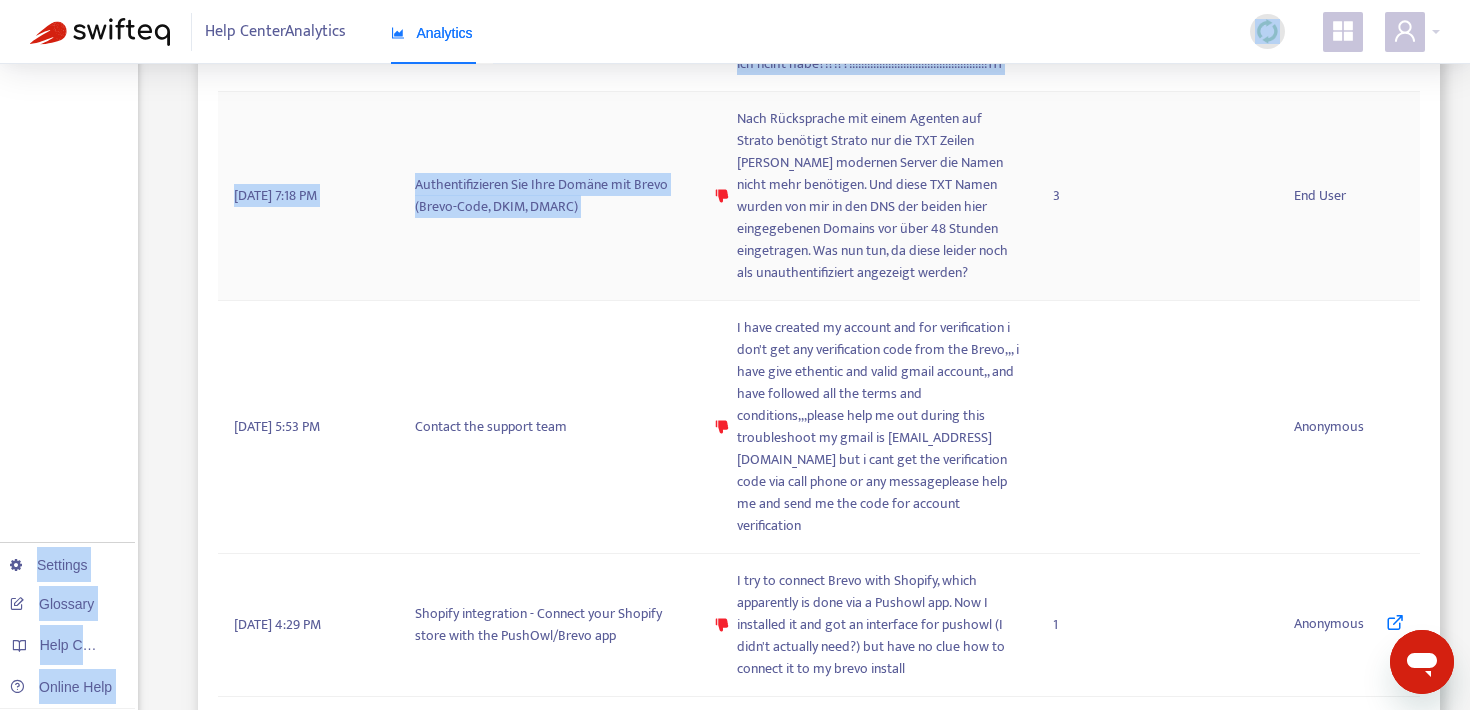 scroll, scrollTop: 1333, scrollLeft: 0, axis: vertical 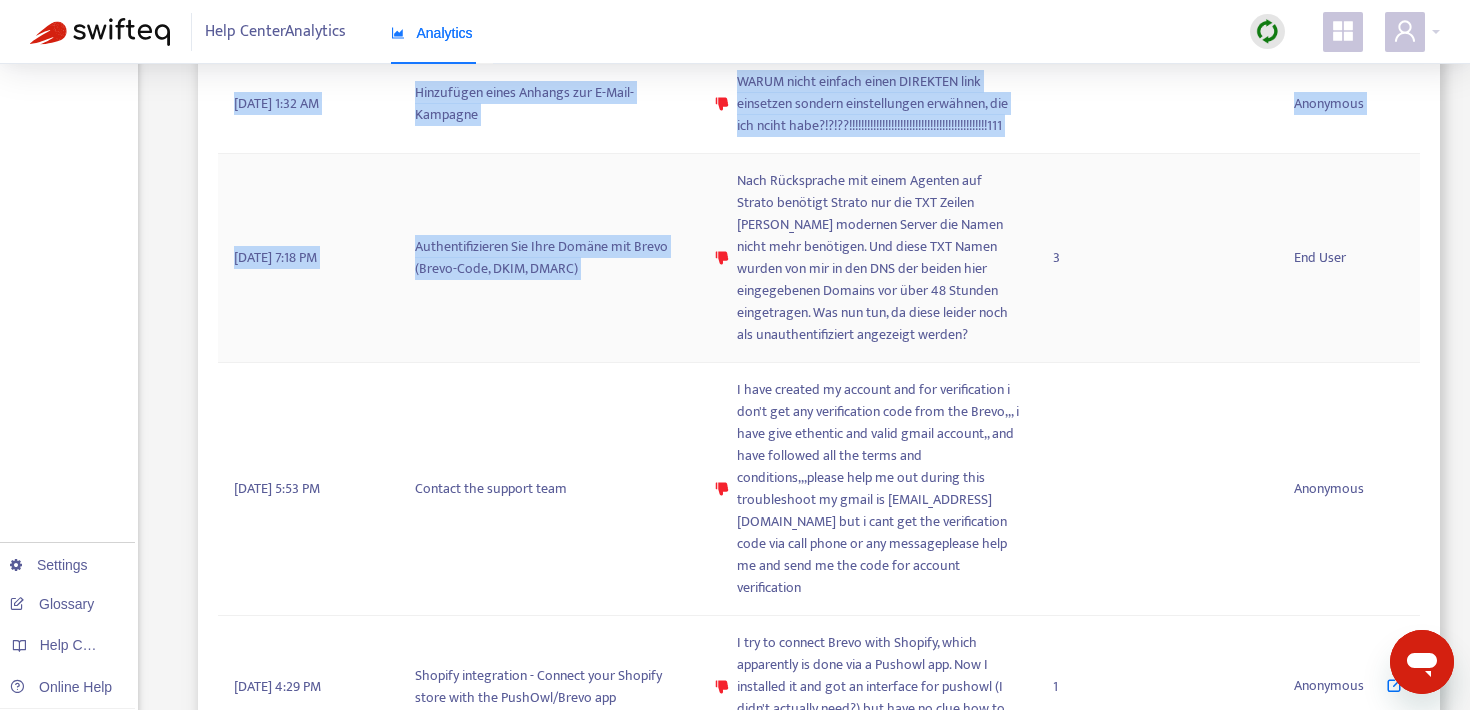 drag, startPoint x: 728, startPoint y: 123, endPoint x: 1082, endPoint y: -2, distance: 375.4211 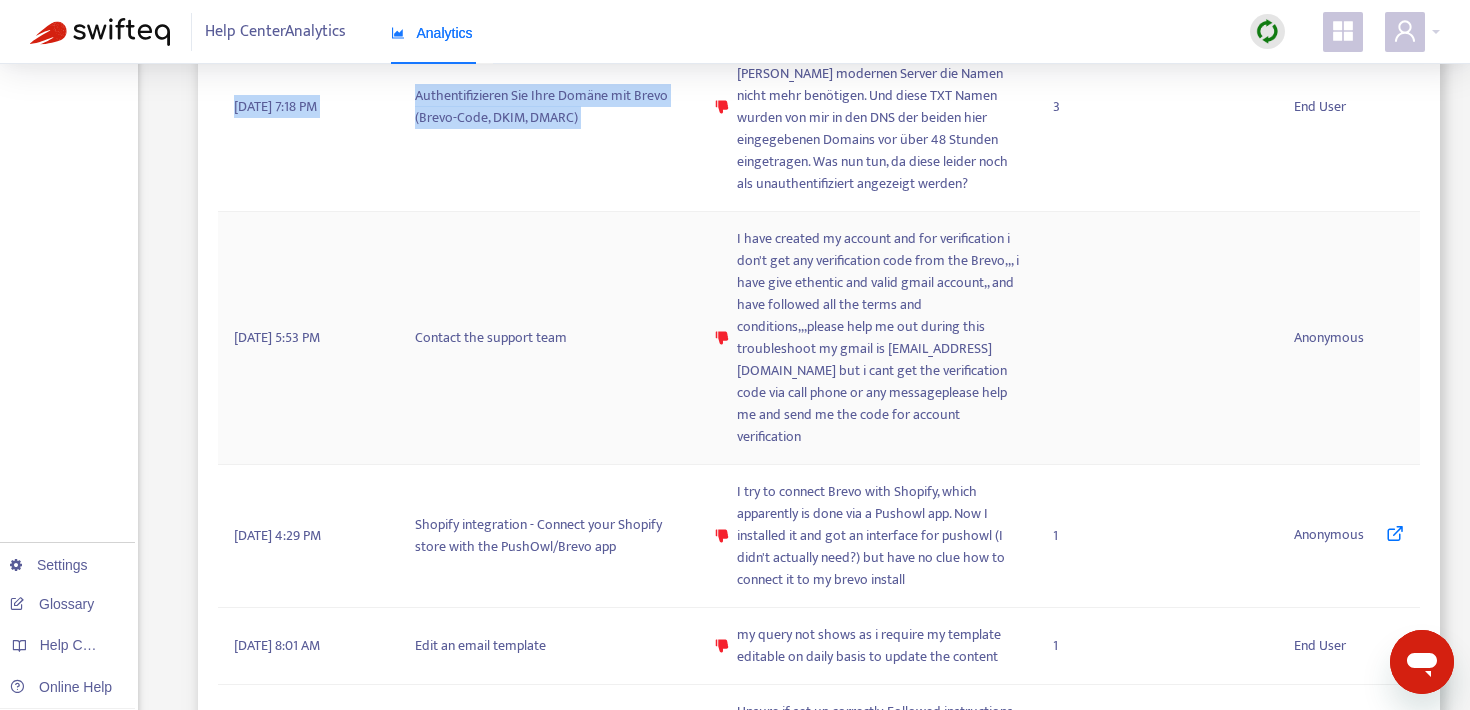 scroll, scrollTop: 1533, scrollLeft: 0, axis: vertical 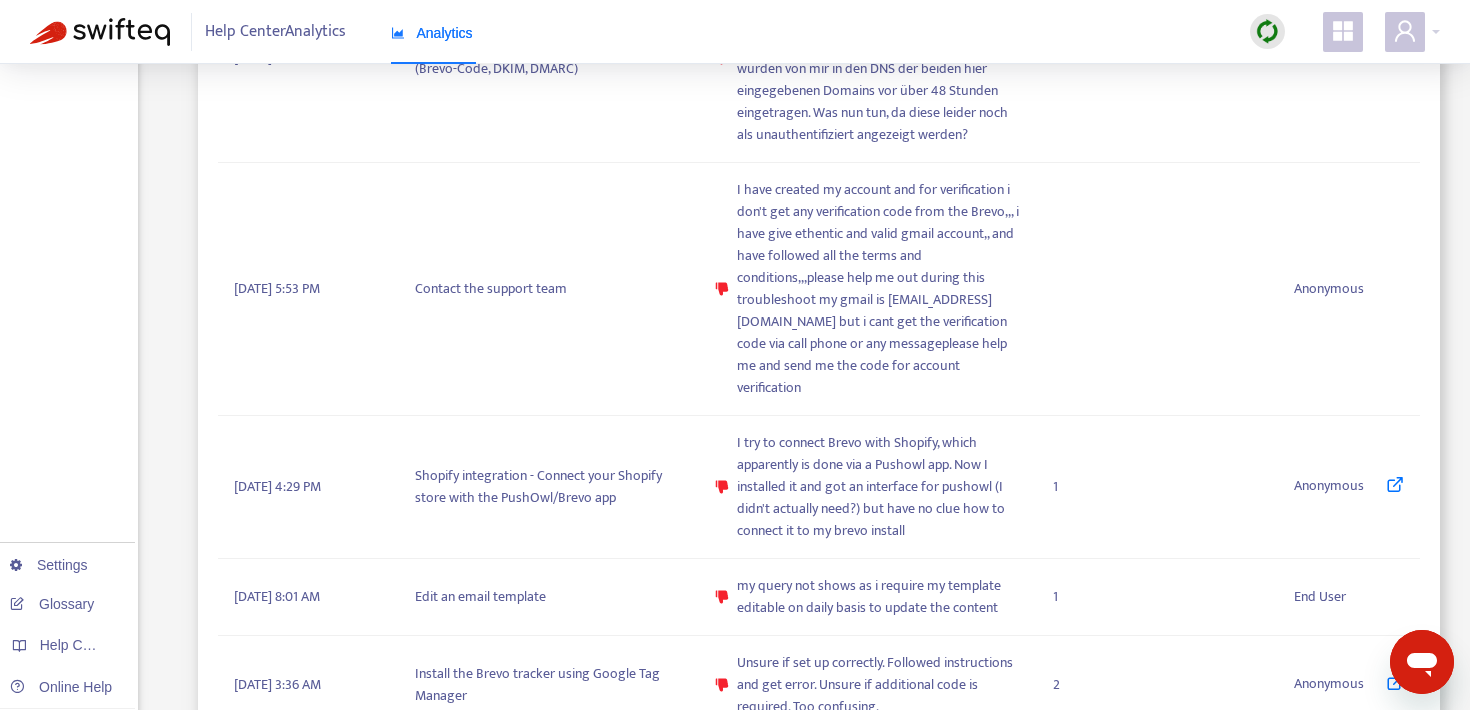 click on "Overview Content Feedback Search Settings Glossary Help Centers Online Help" at bounding box center [69, -177] 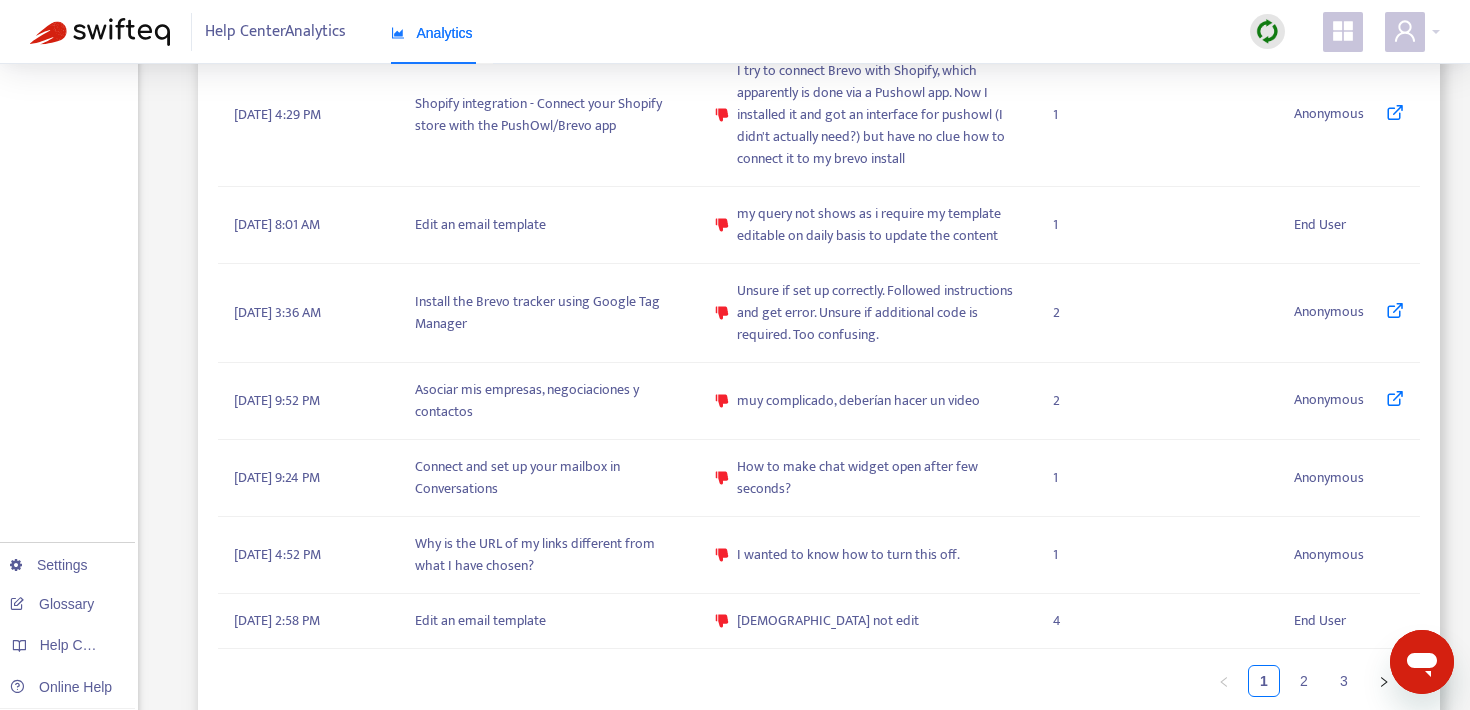 scroll, scrollTop: 1938, scrollLeft: 0, axis: vertical 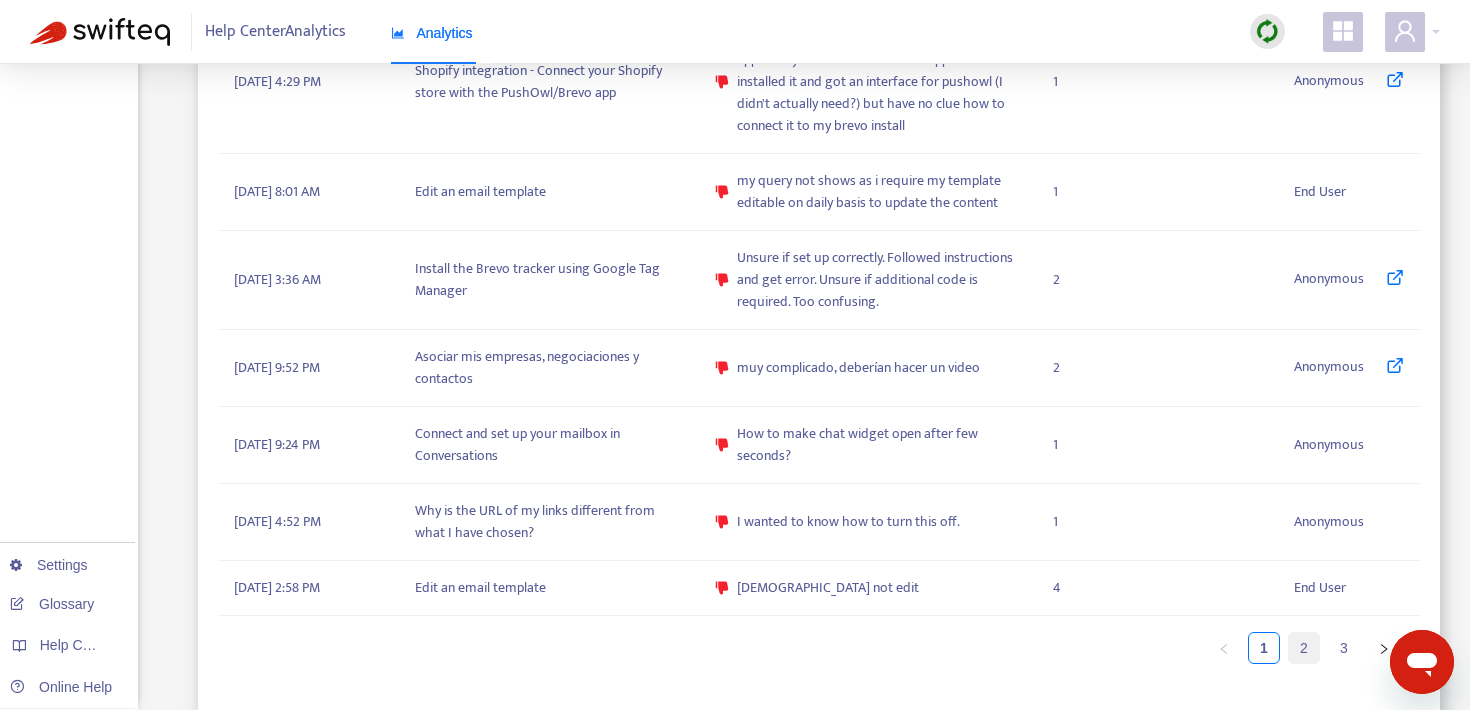 click on "2" at bounding box center (1304, 648) 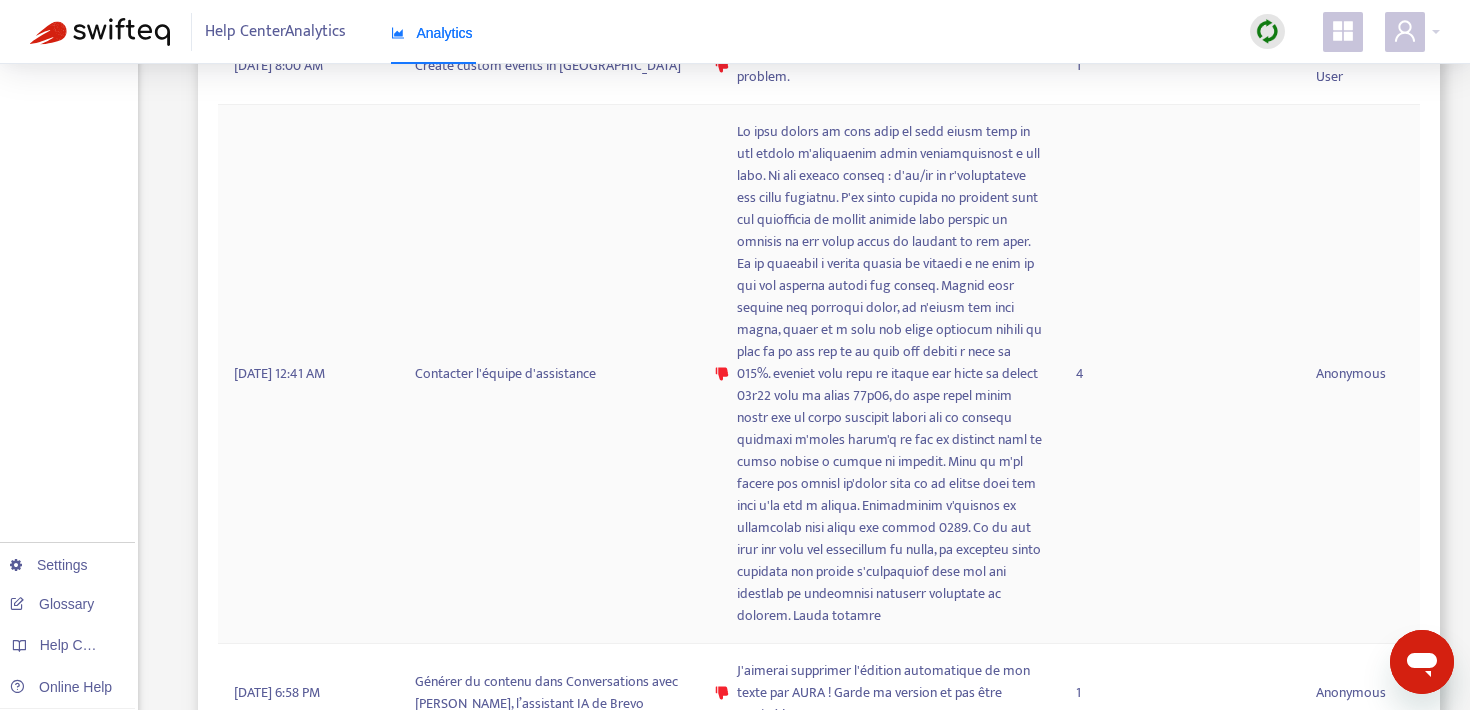 scroll, scrollTop: 1522, scrollLeft: 0, axis: vertical 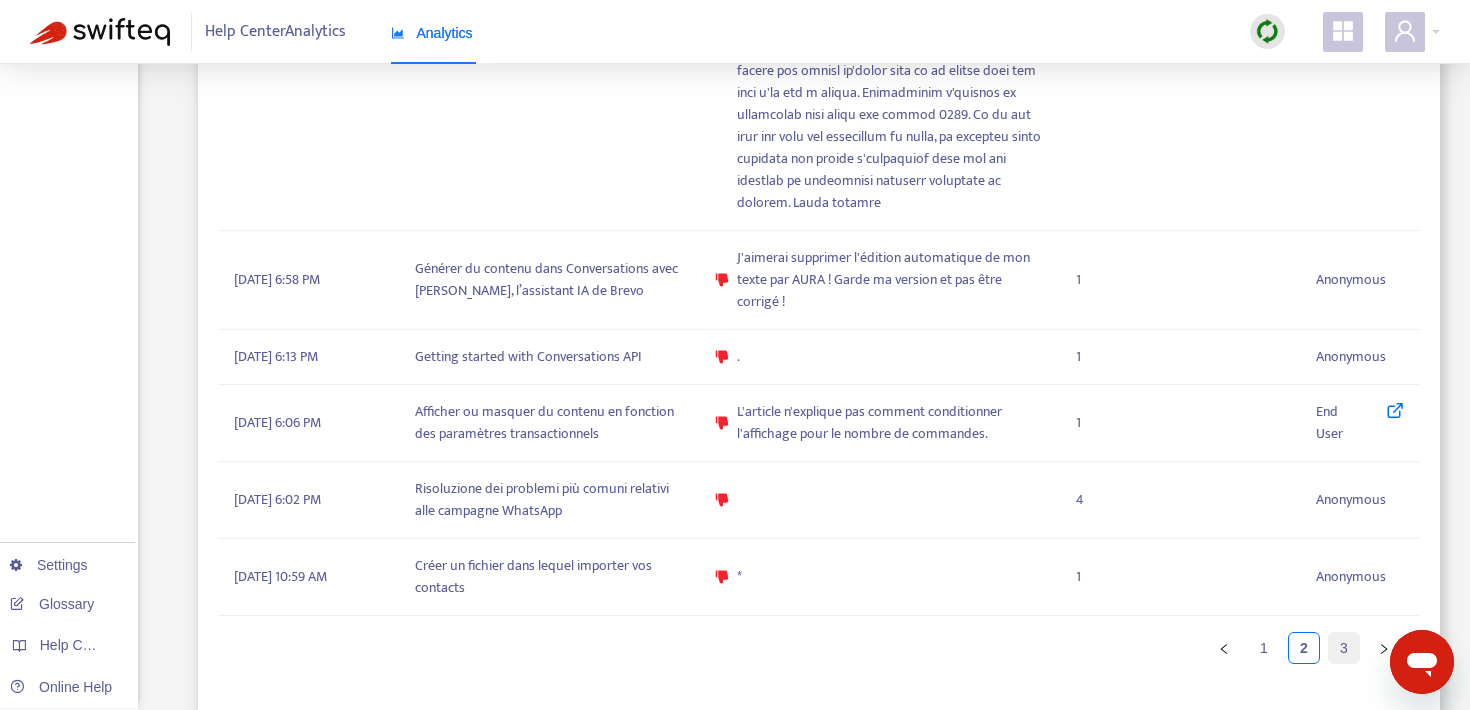 click on "3" at bounding box center [1344, 648] 